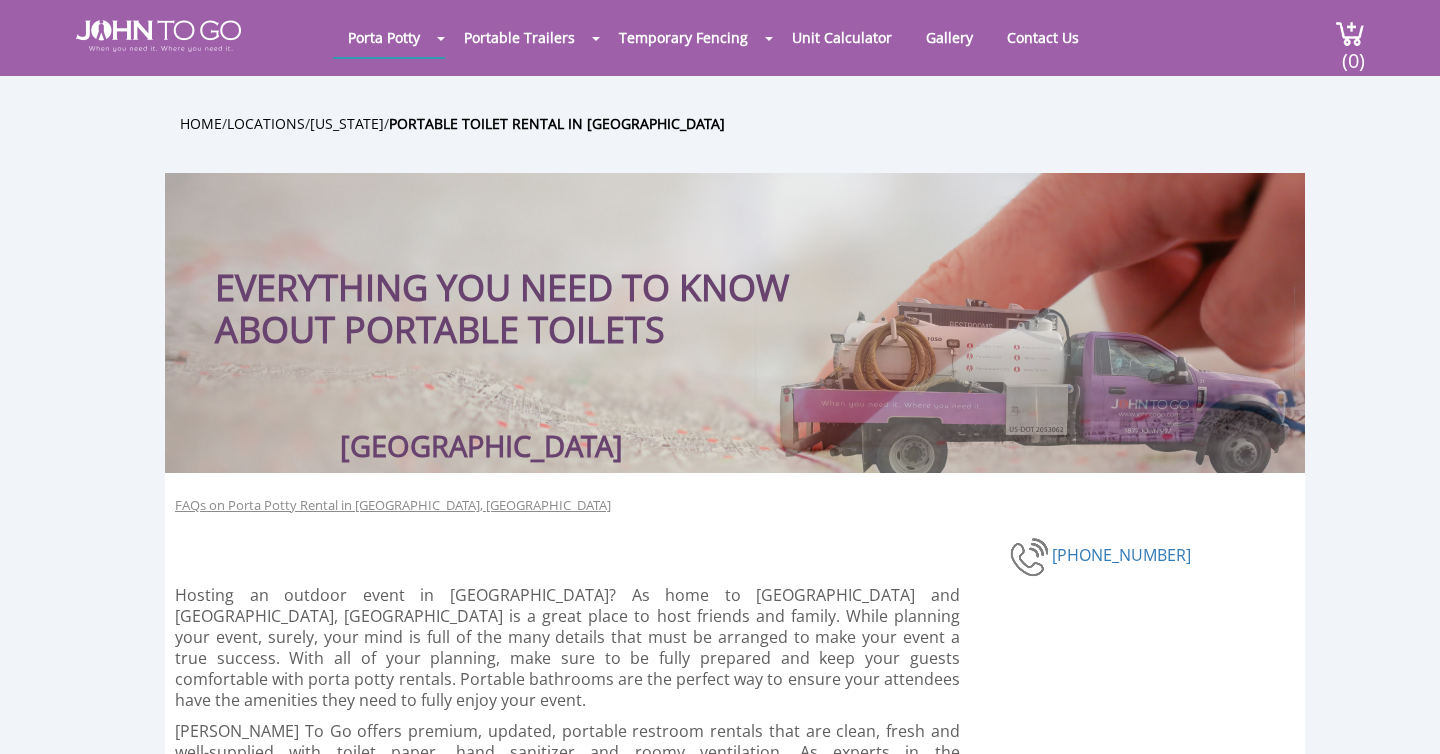 scroll, scrollTop: 66, scrollLeft: 0, axis: vertical 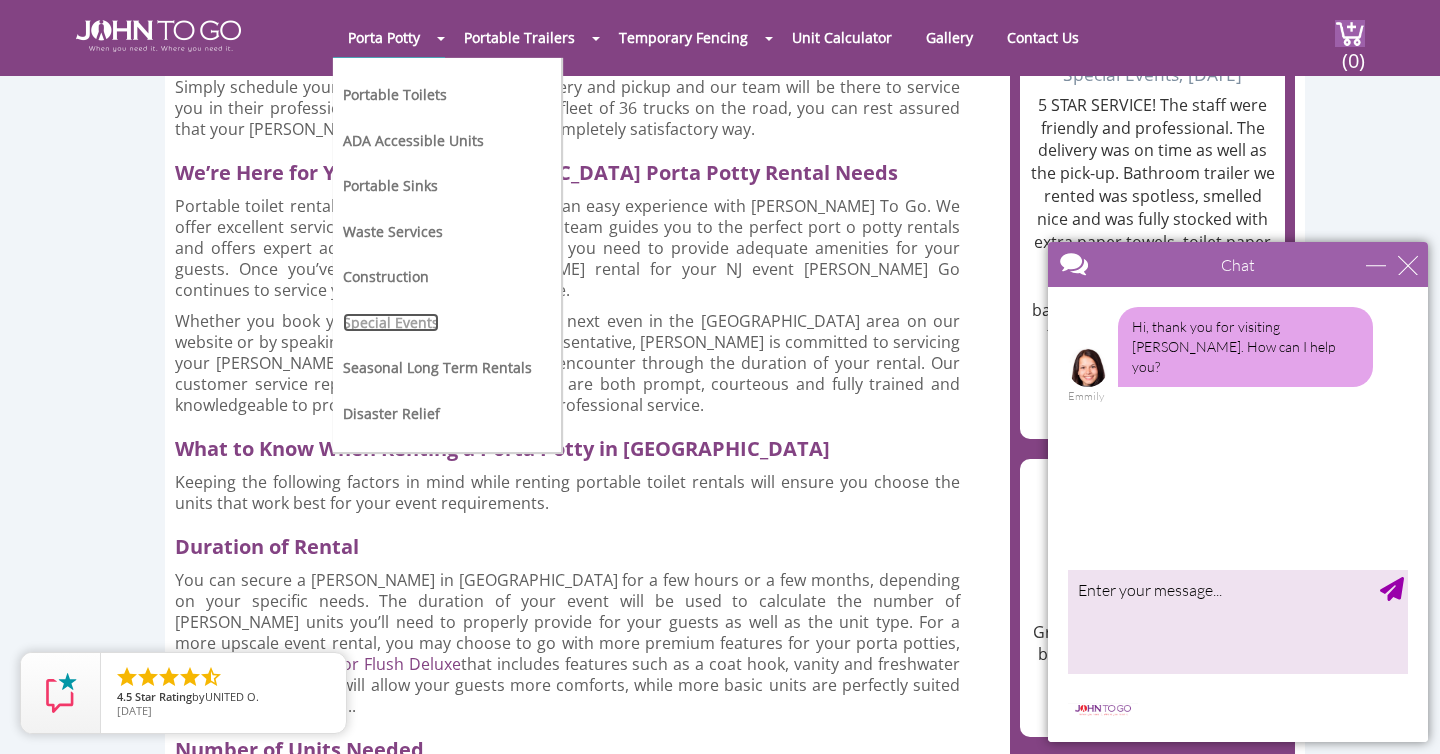 click on "Special Events" at bounding box center (391, 322) 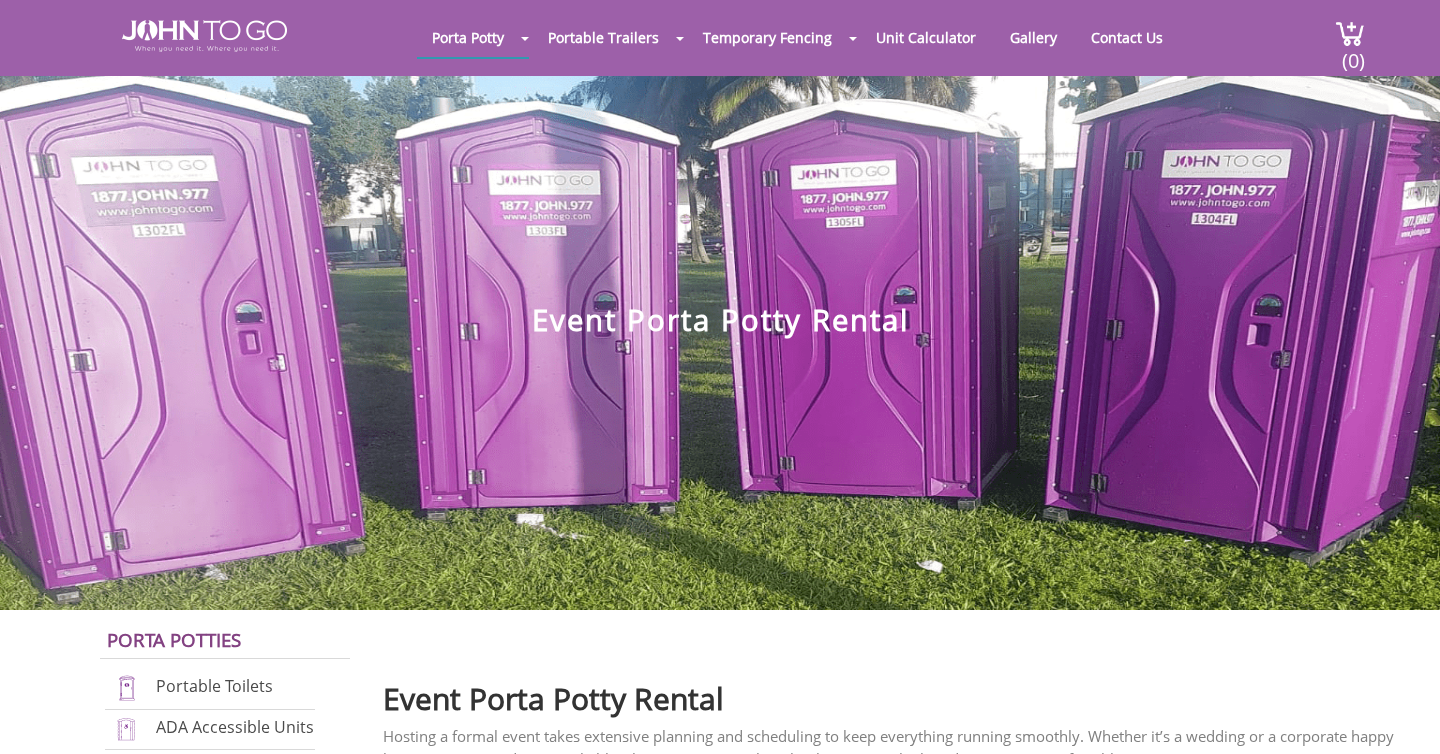 scroll, scrollTop: 0, scrollLeft: 0, axis: both 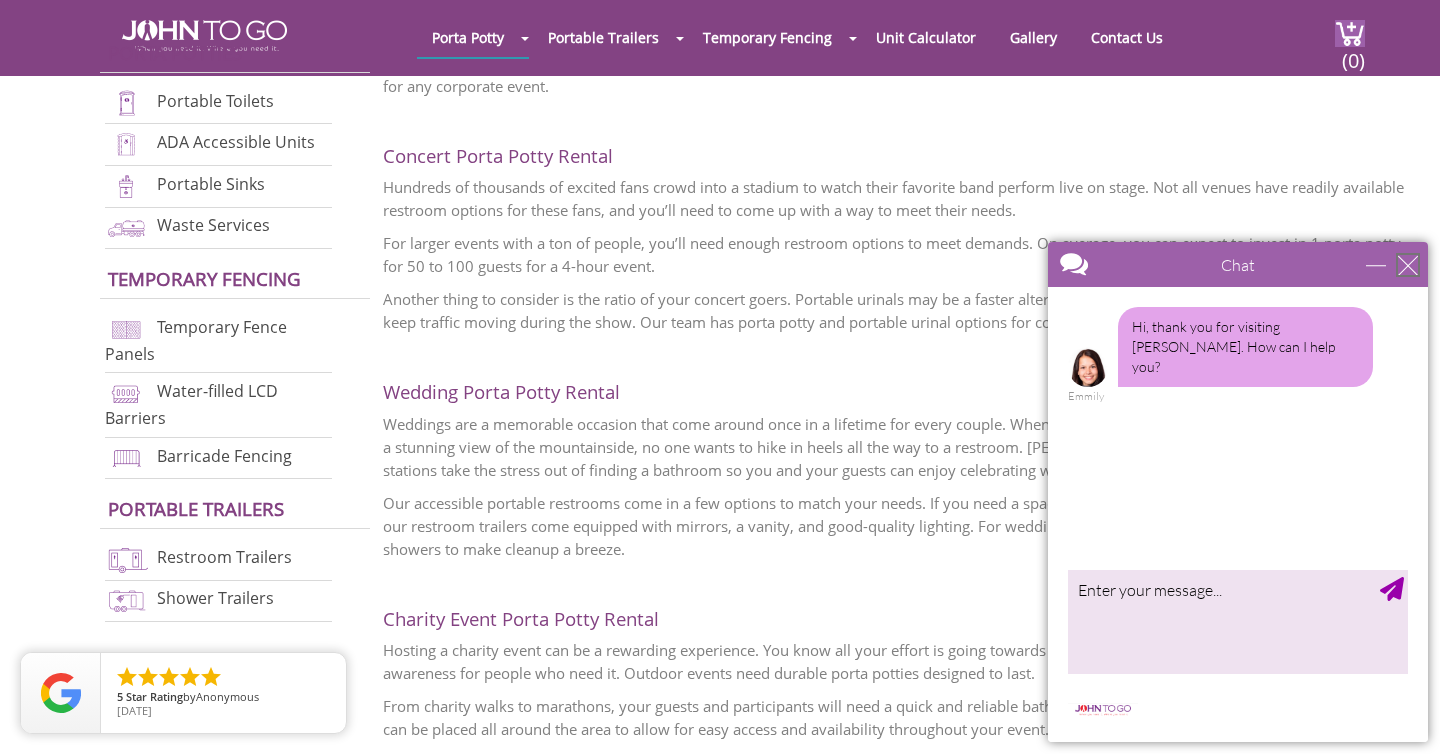 click at bounding box center (1408, 265) 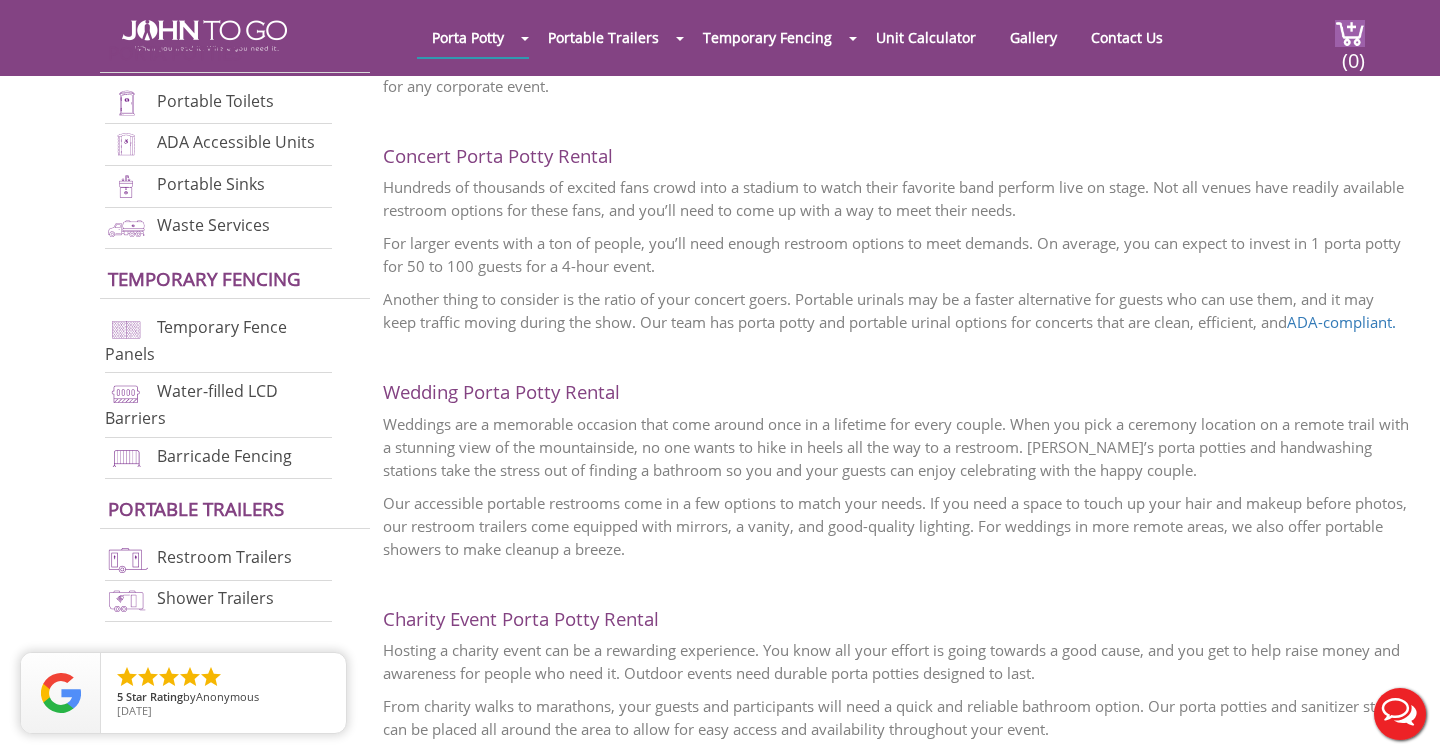 scroll, scrollTop: 0, scrollLeft: 0, axis: both 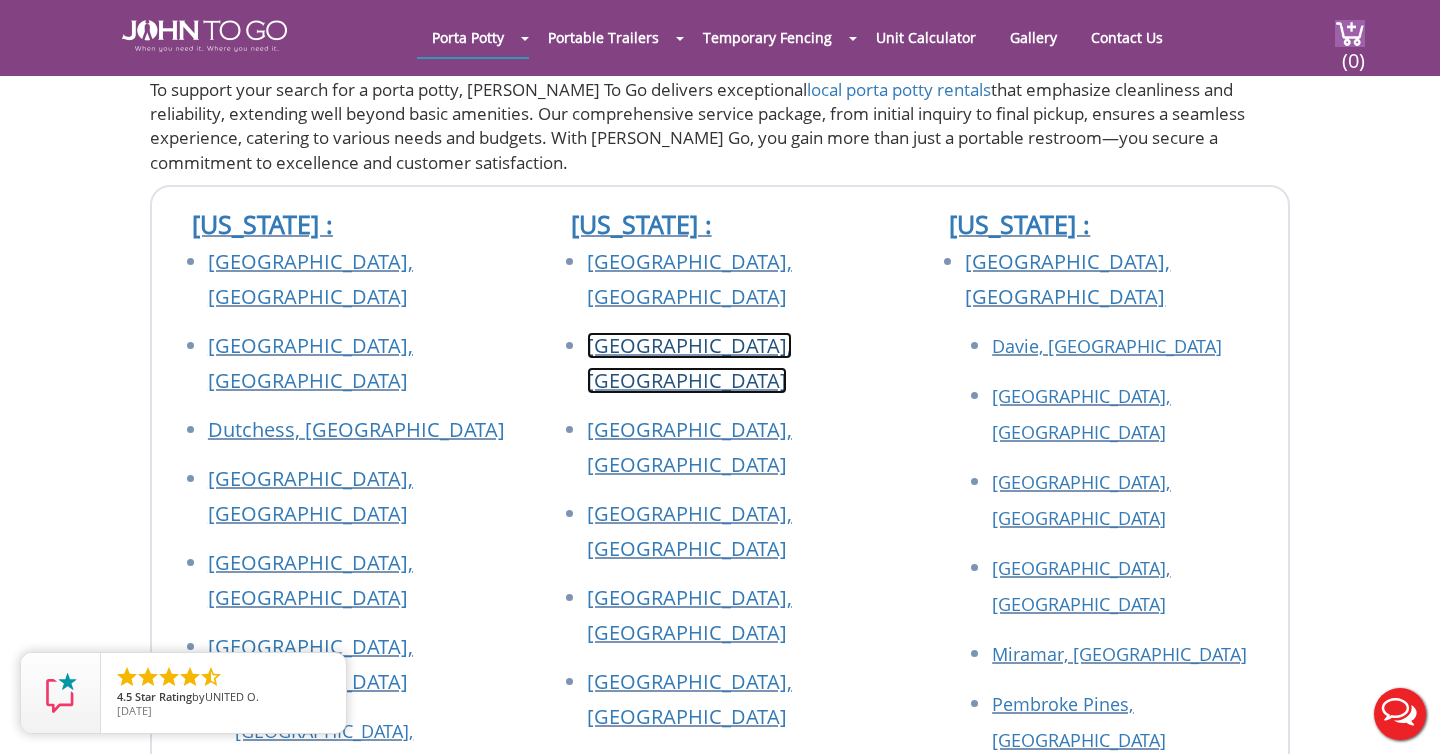click on "[GEOGRAPHIC_DATA], [GEOGRAPHIC_DATA]" at bounding box center [689, 363] 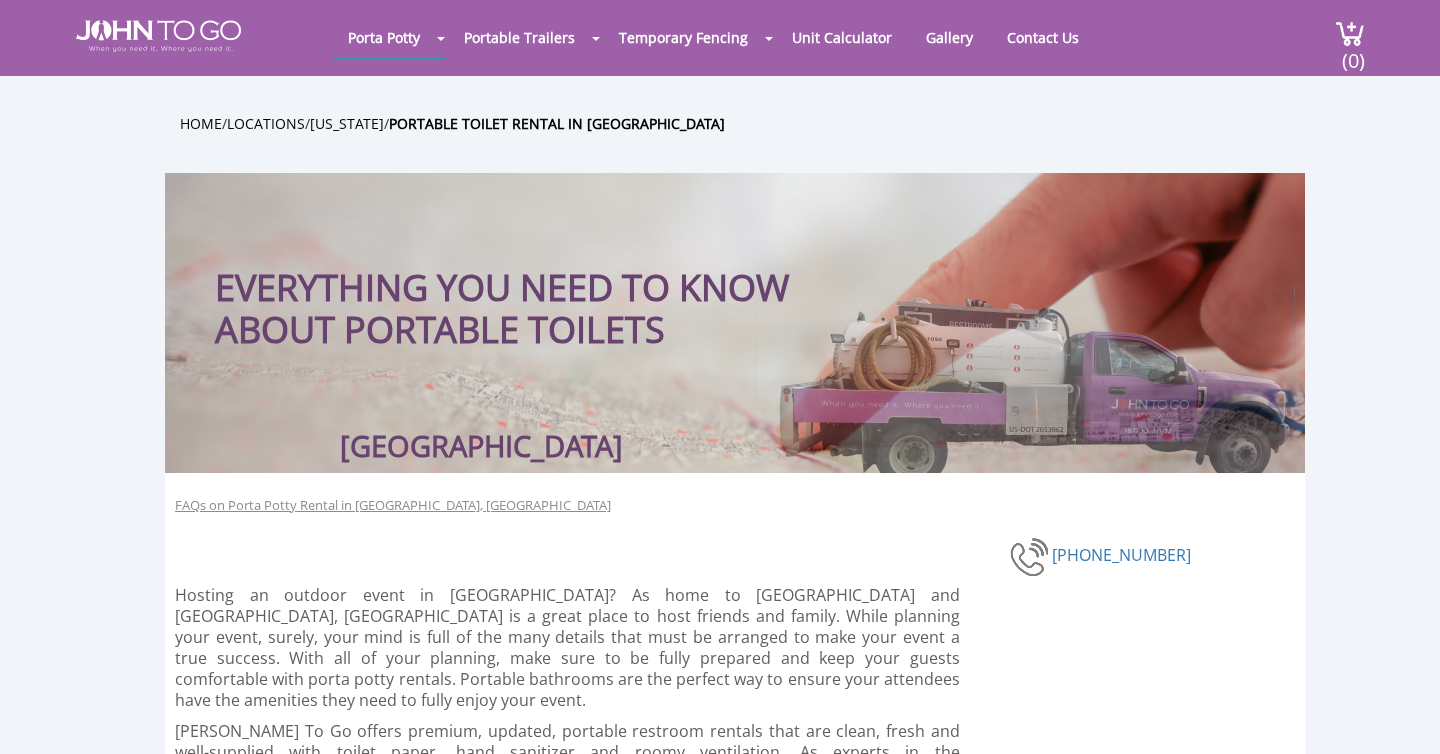 scroll, scrollTop: 0, scrollLeft: 0, axis: both 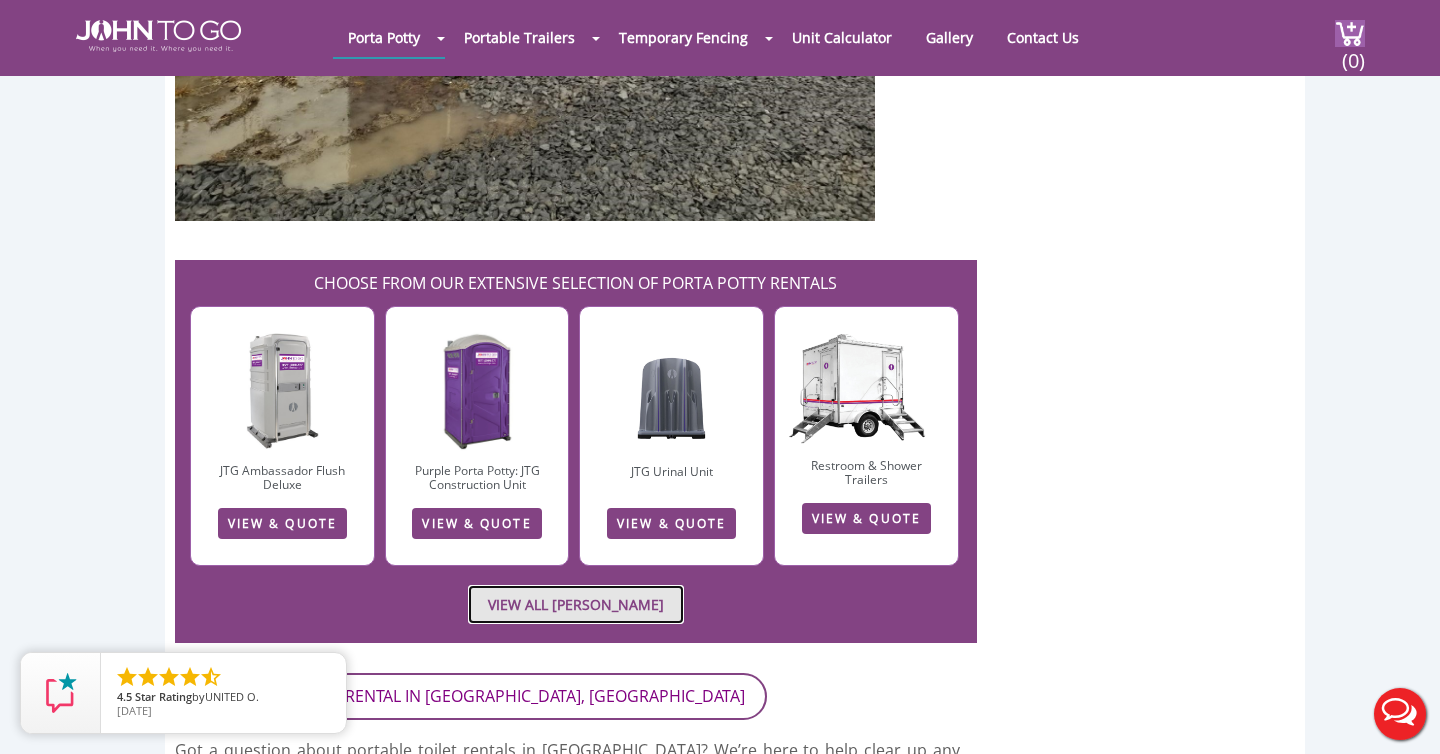 click on "VIEW ALL PORTA JOHN RENTALS" at bounding box center (576, 604) 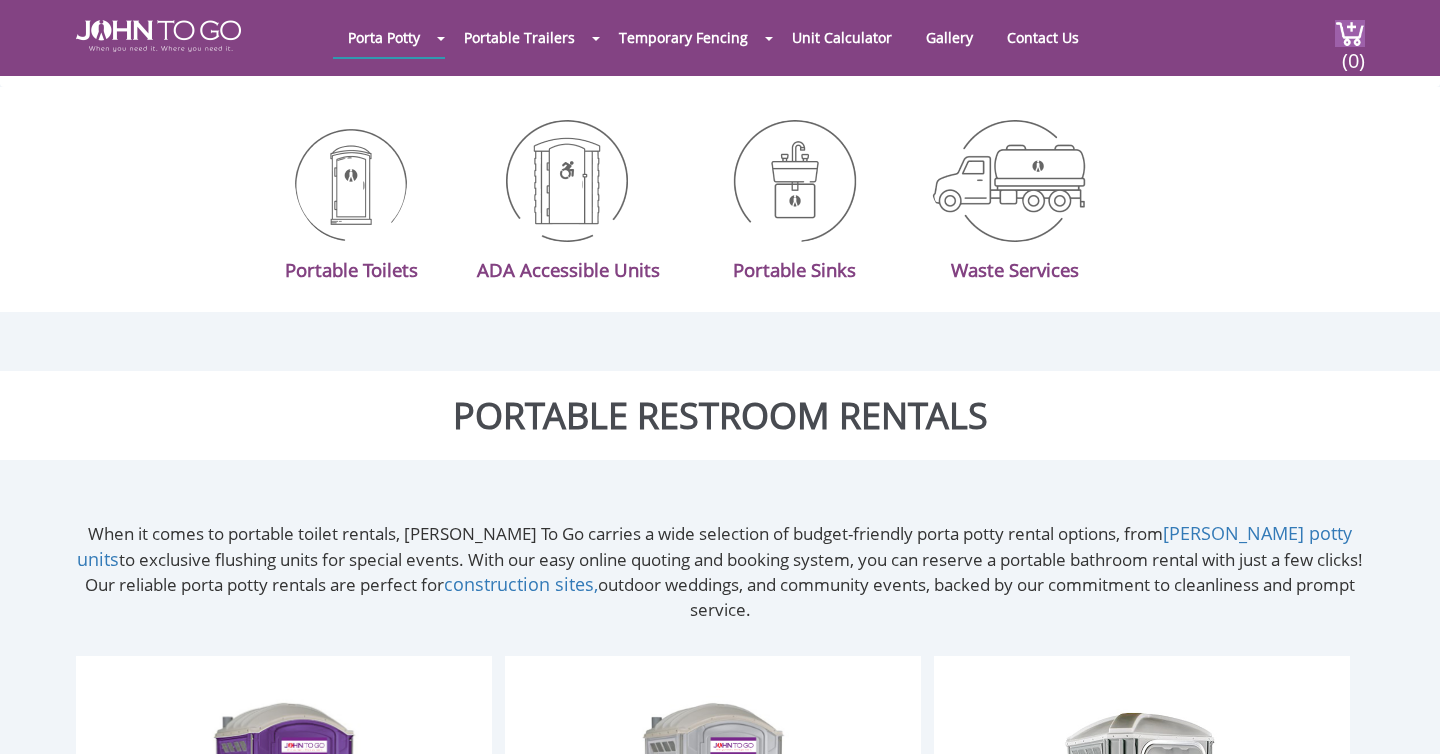 scroll, scrollTop: 631, scrollLeft: 0, axis: vertical 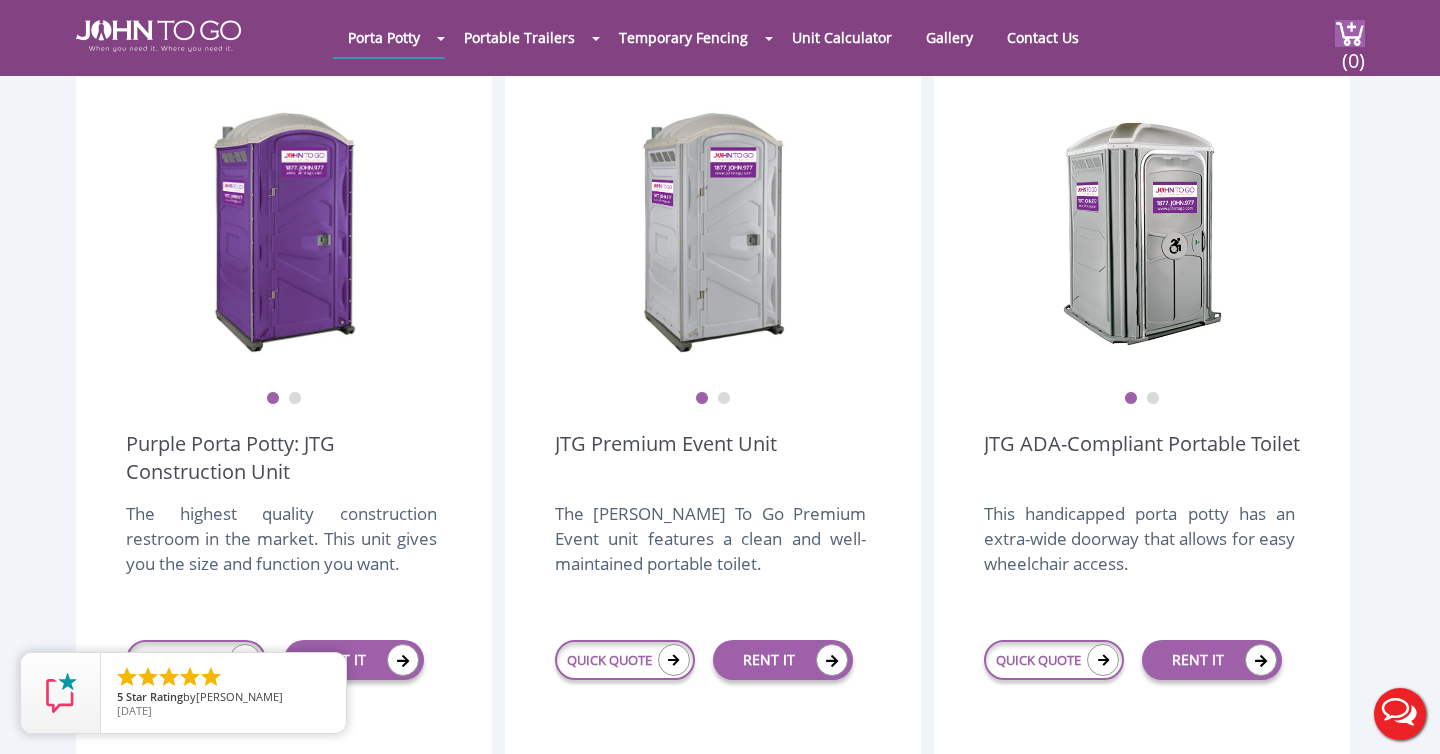 click on "2" at bounding box center [724, 399] 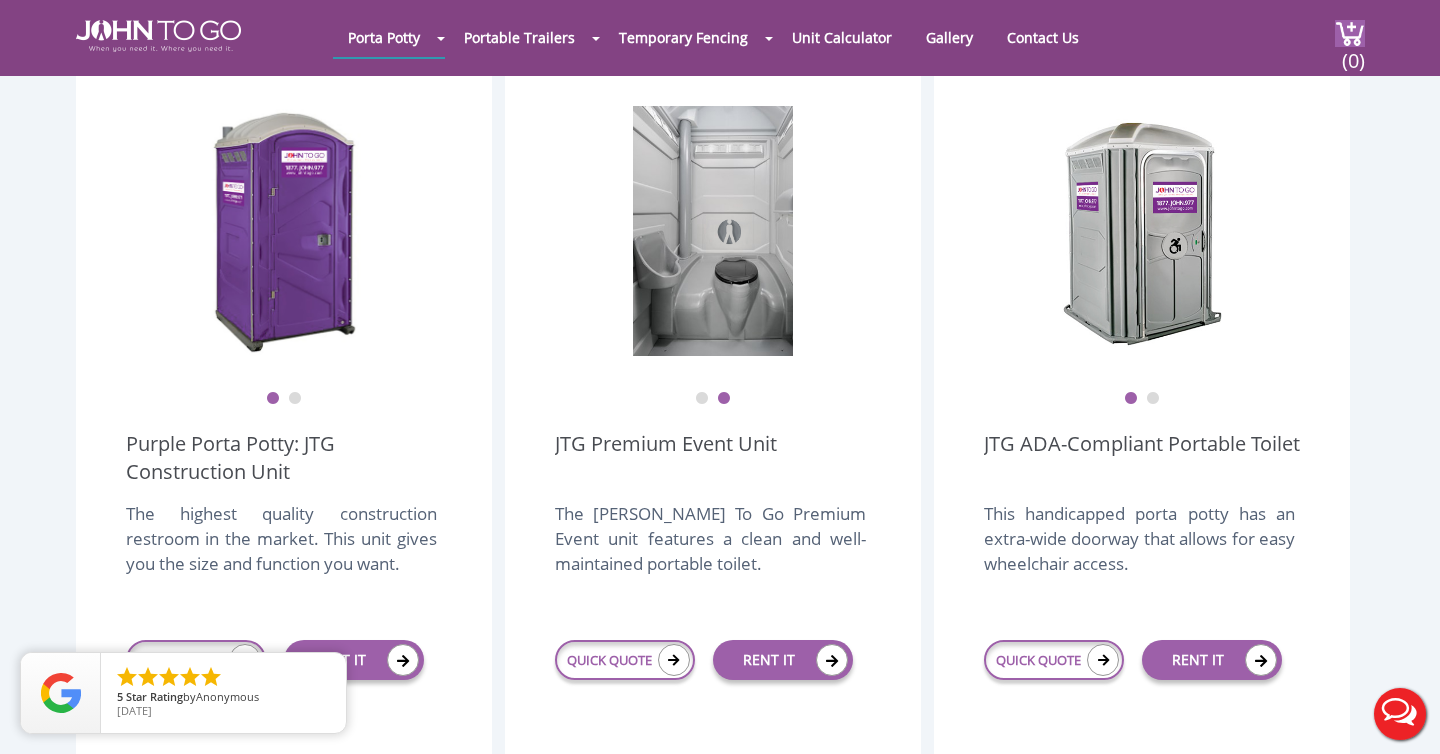 click on "2" at bounding box center [1153, 399] 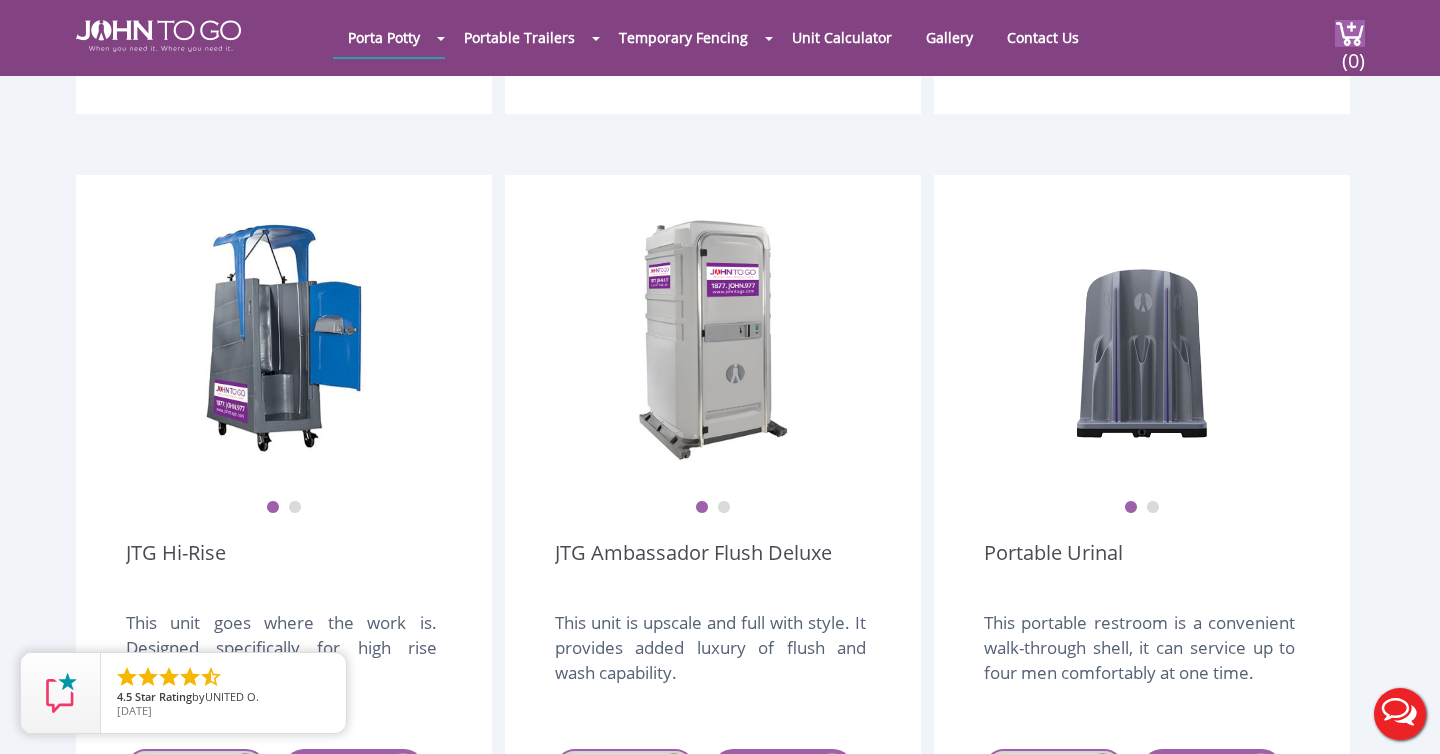 scroll, scrollTop: 1373, scrollLeft: 0, axis: vertical 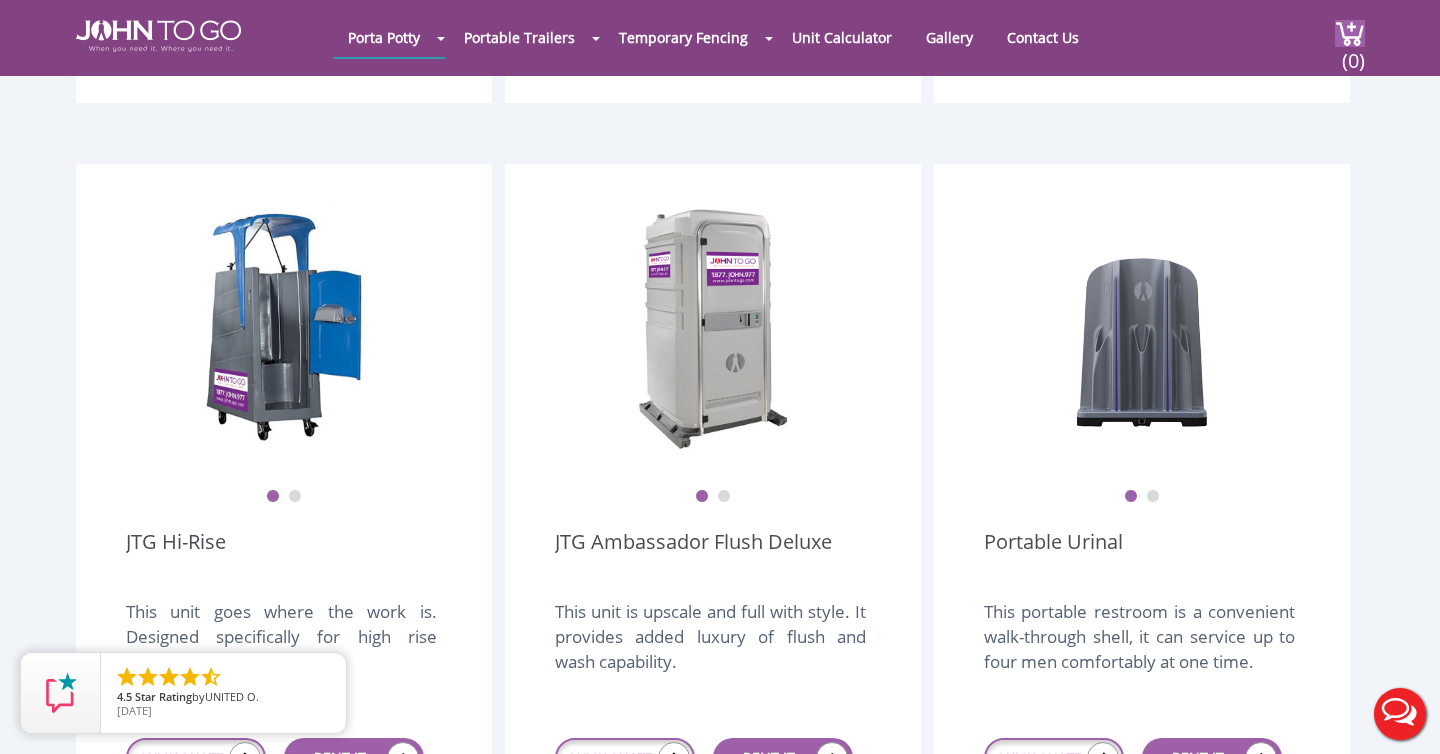 click on "2" at bounding box center (724, 497) 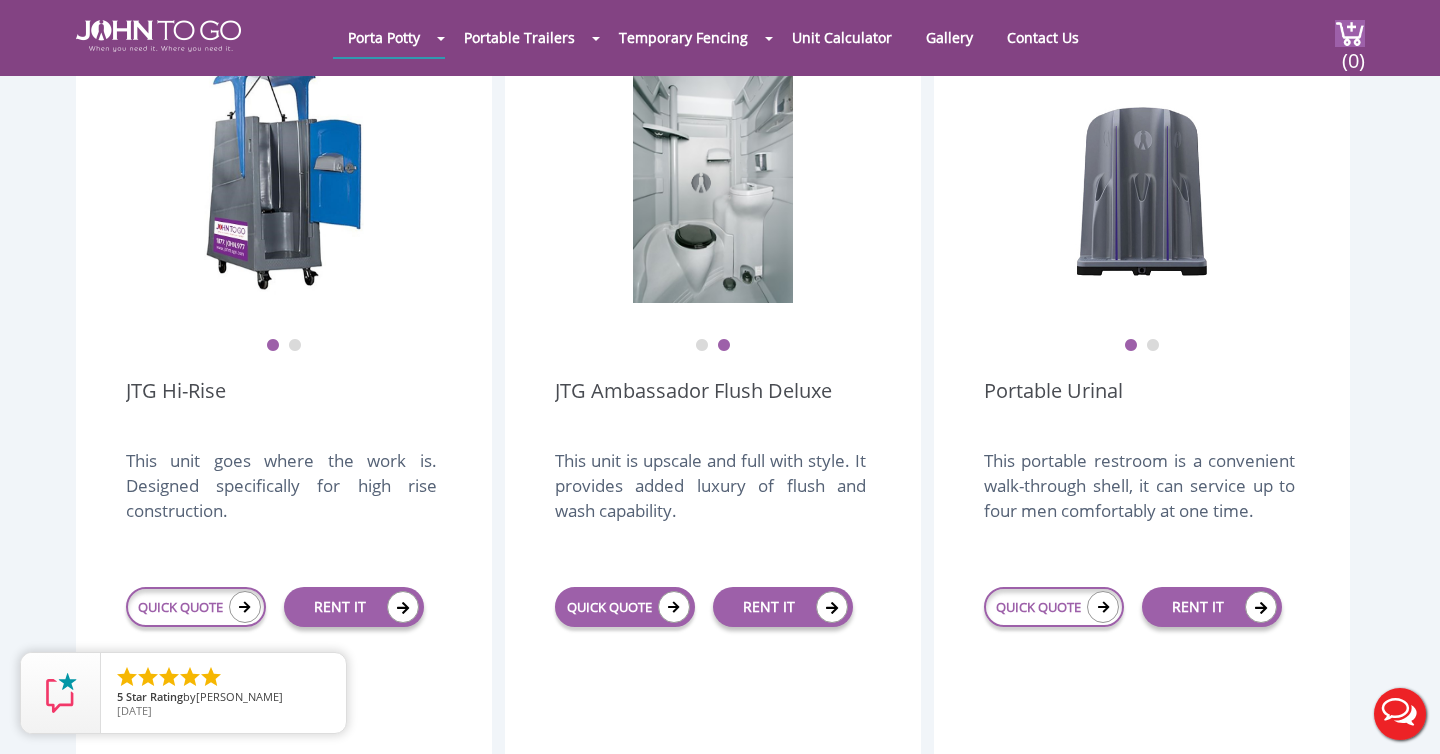 scroll, scrollTop: 1531, scrollLeft: 0, axis: vertical 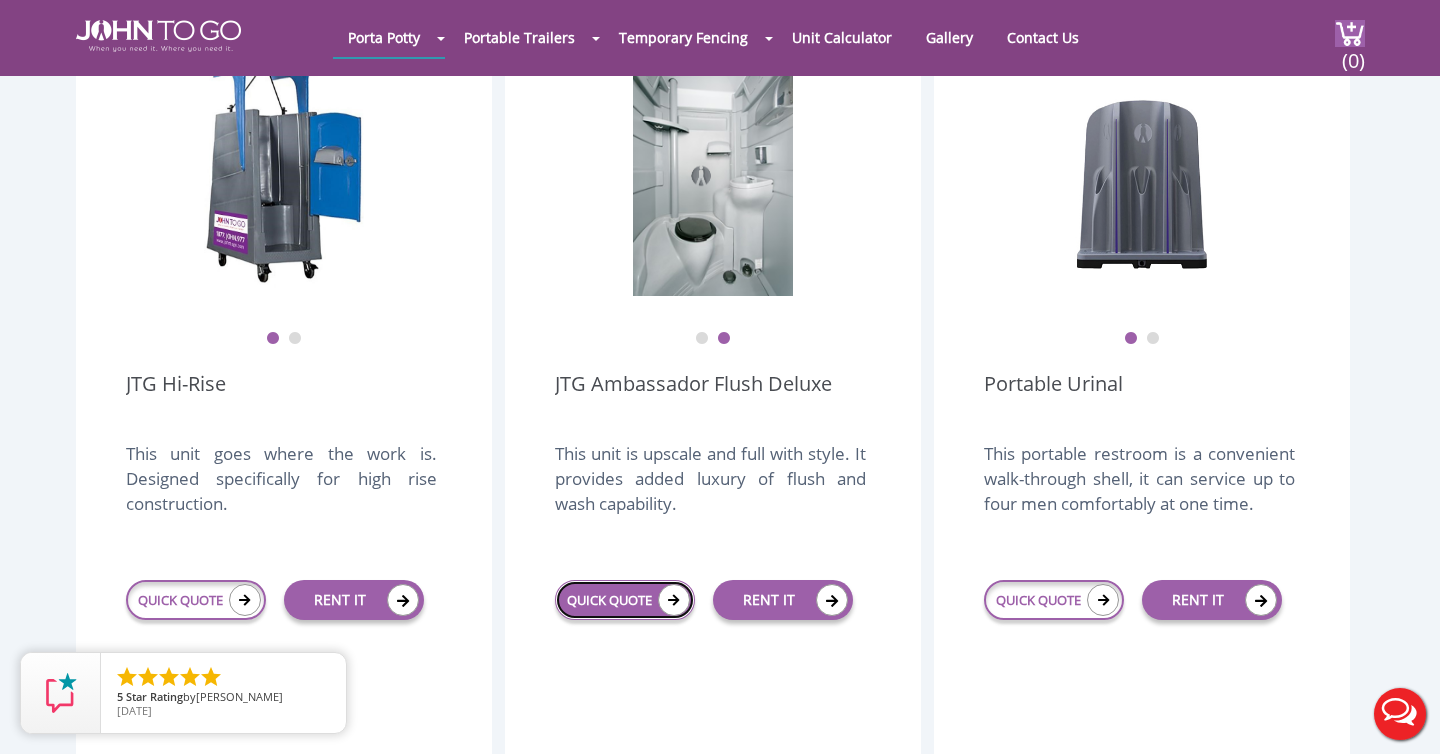 click on "QUICK QUOTE" at bounding box center [625, 600] 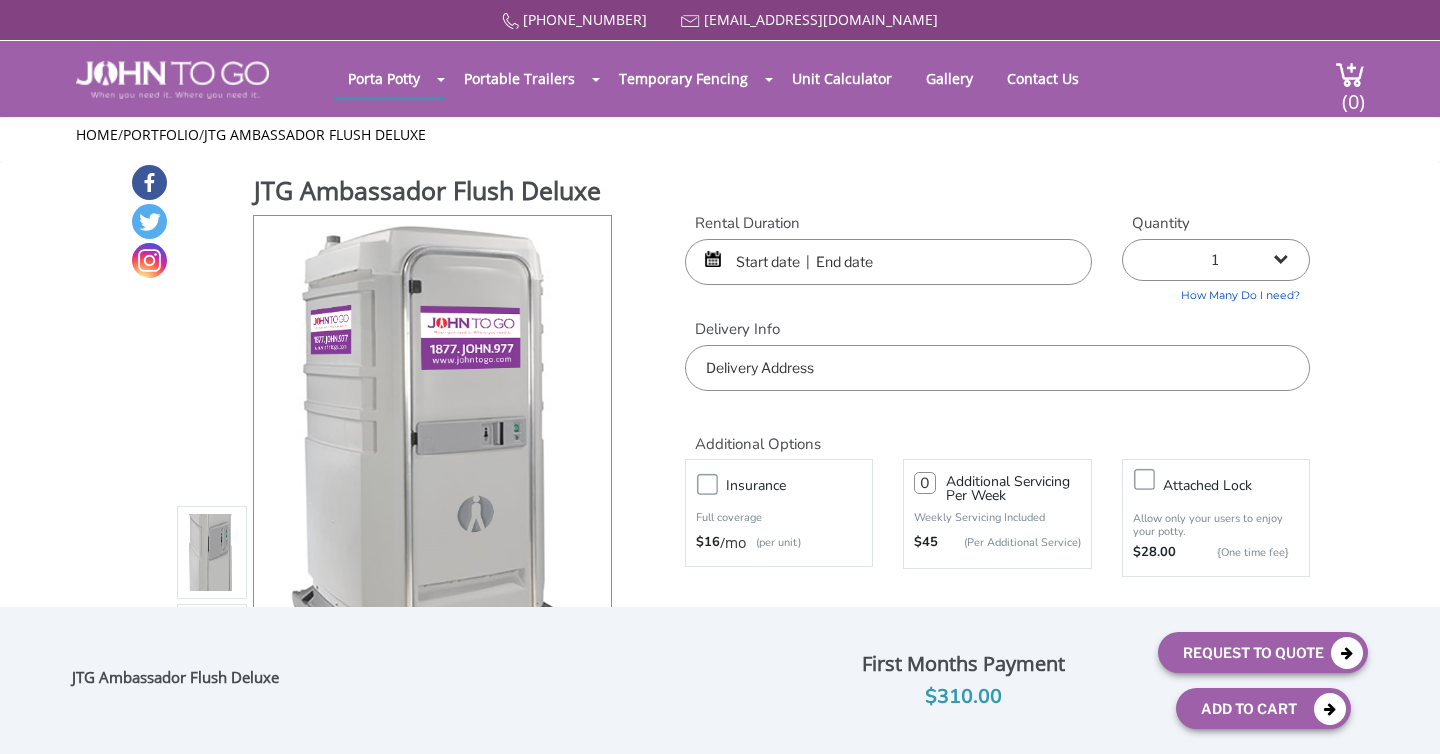 scroll, scrollTop: 0, scrollLeft: 0, axis: both 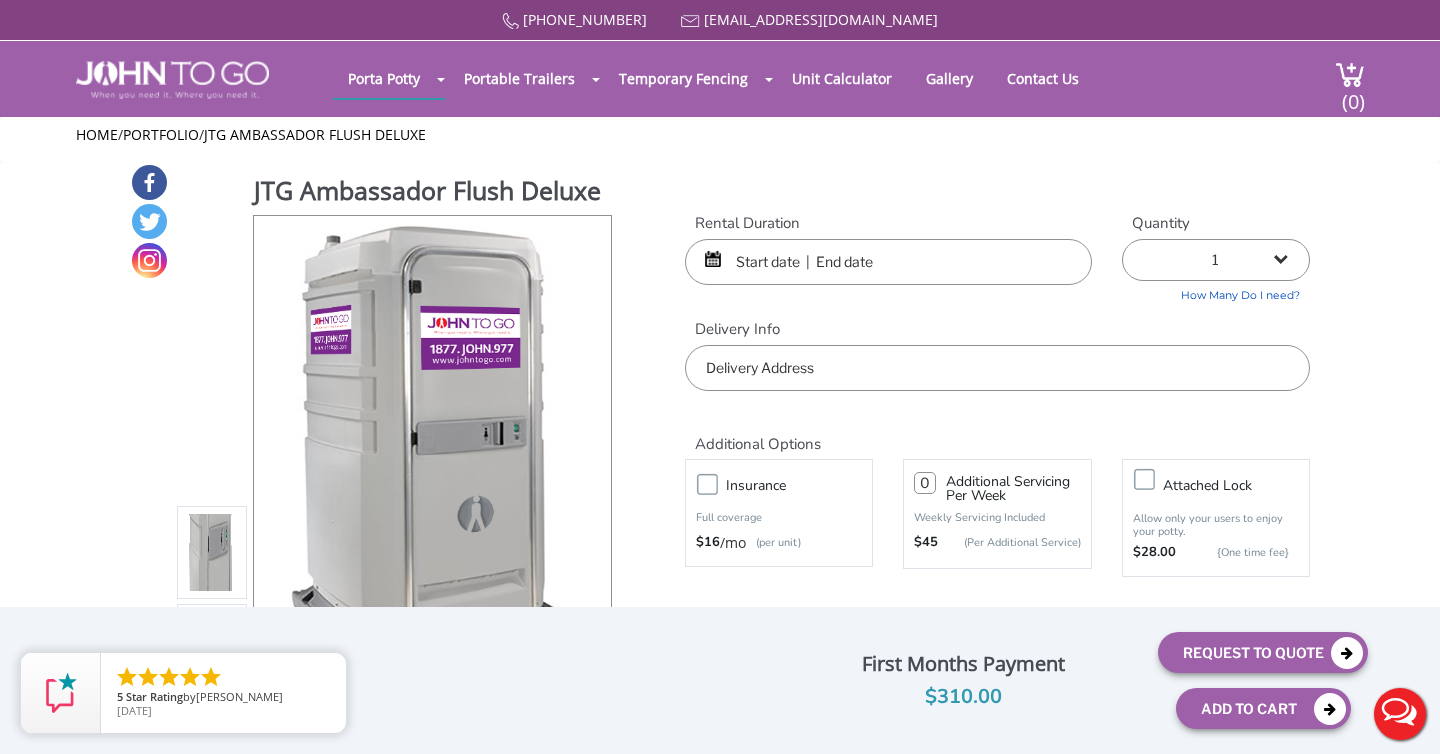 click at bounding box center (888, 262) 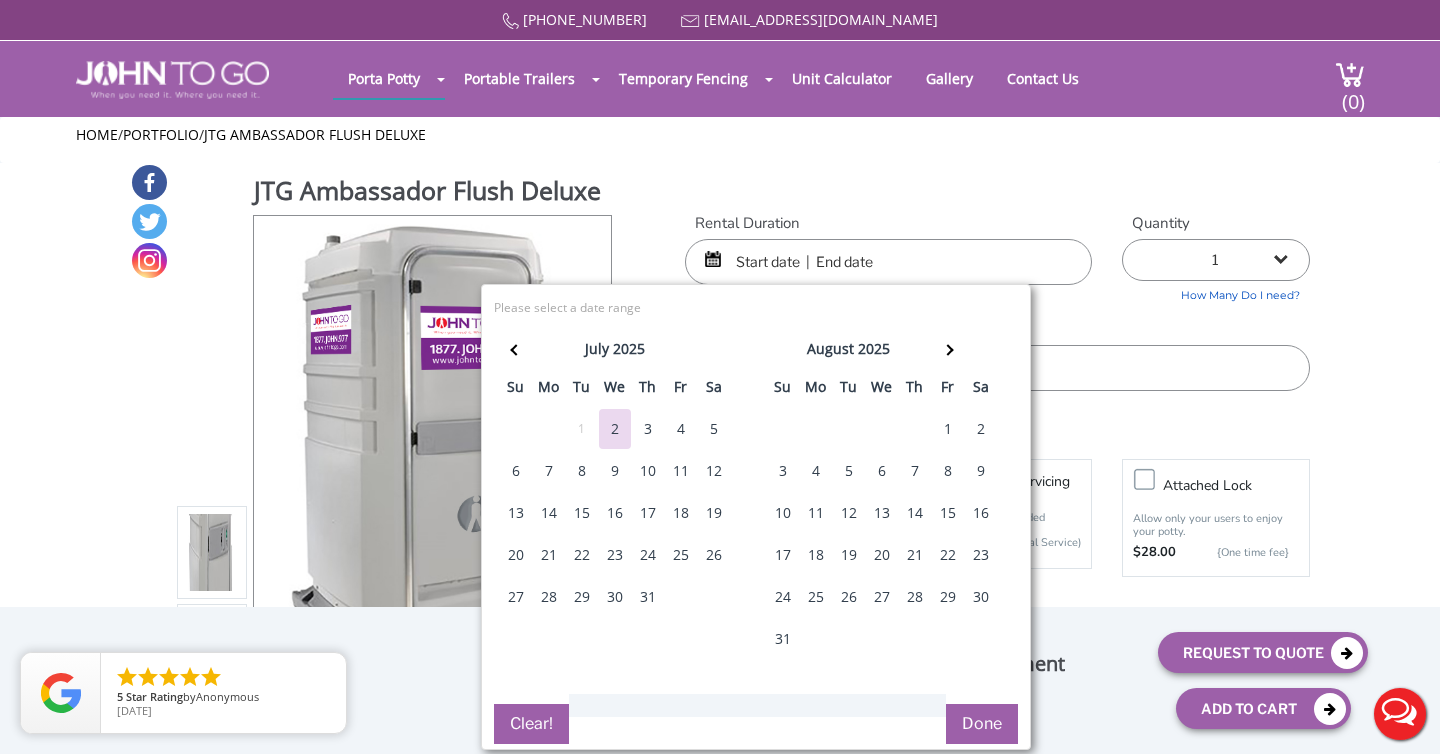 click on "9" at bounding box center [981, 471] 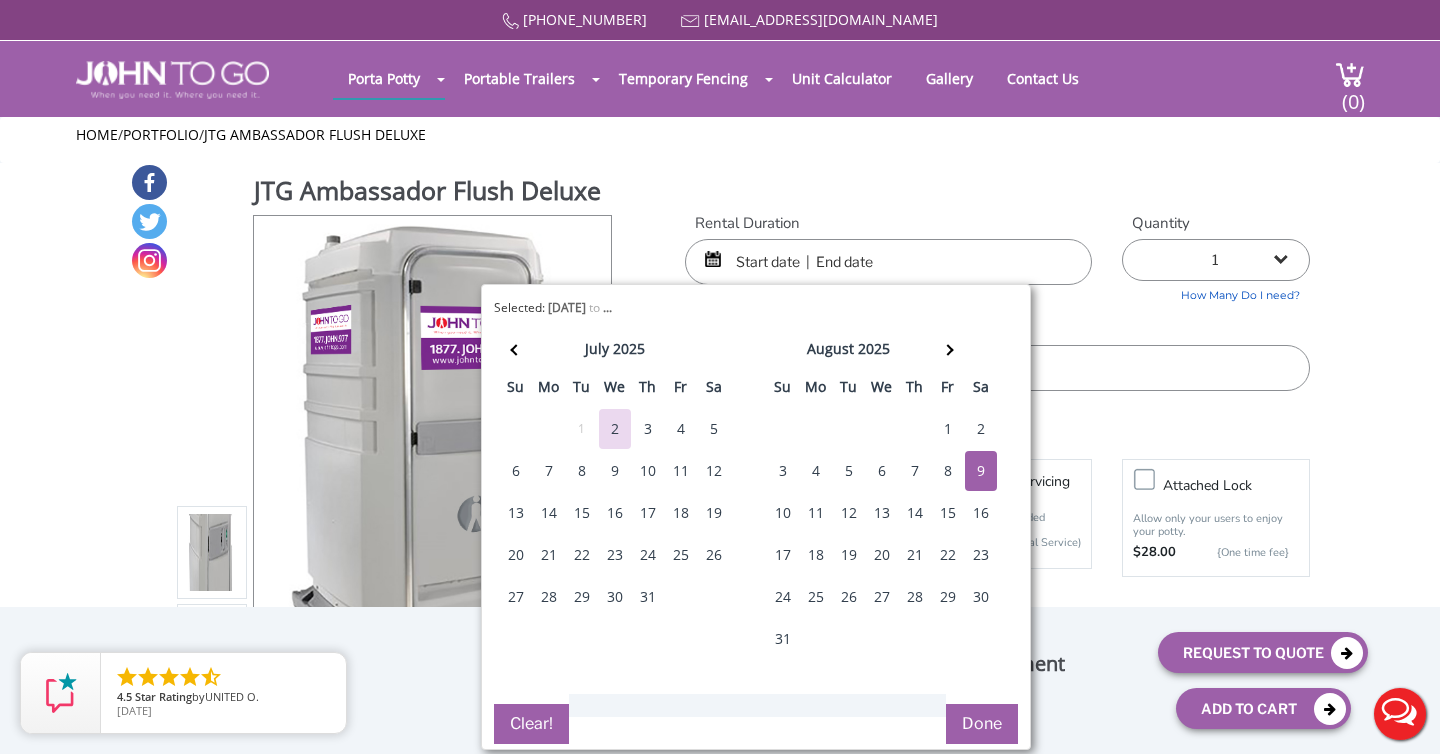 click on "9" at bounding box center (981, 471) 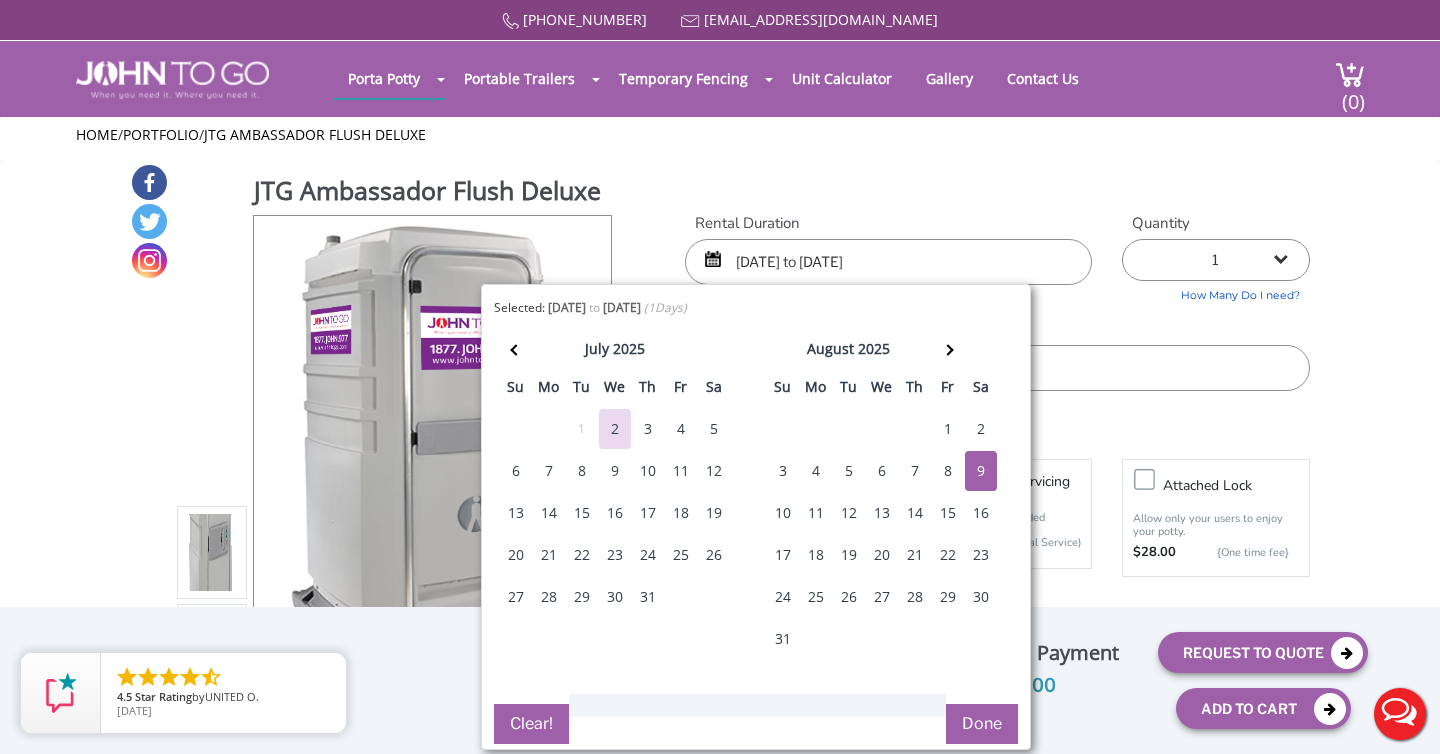 click on "Done" at bounding box center [982, 724] 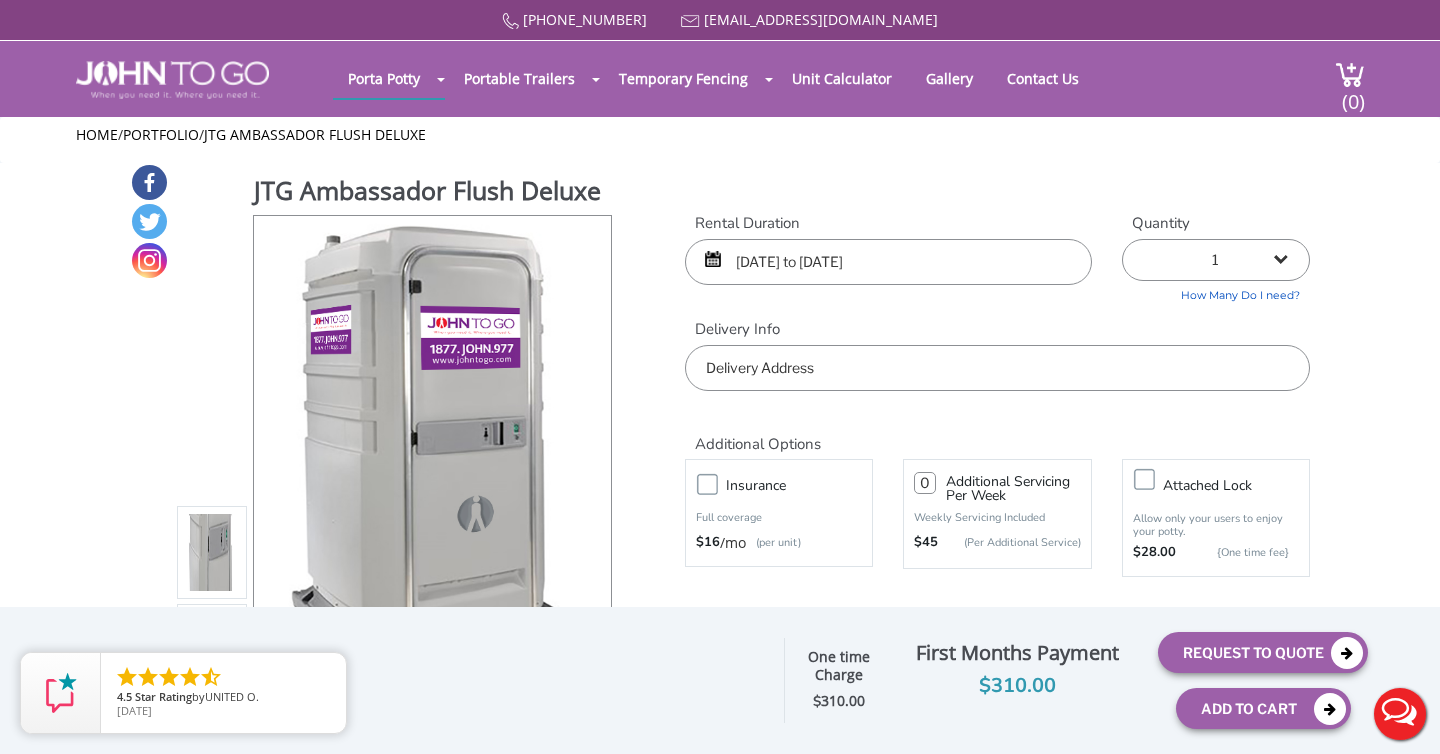 click at bounding box center [997, 368] 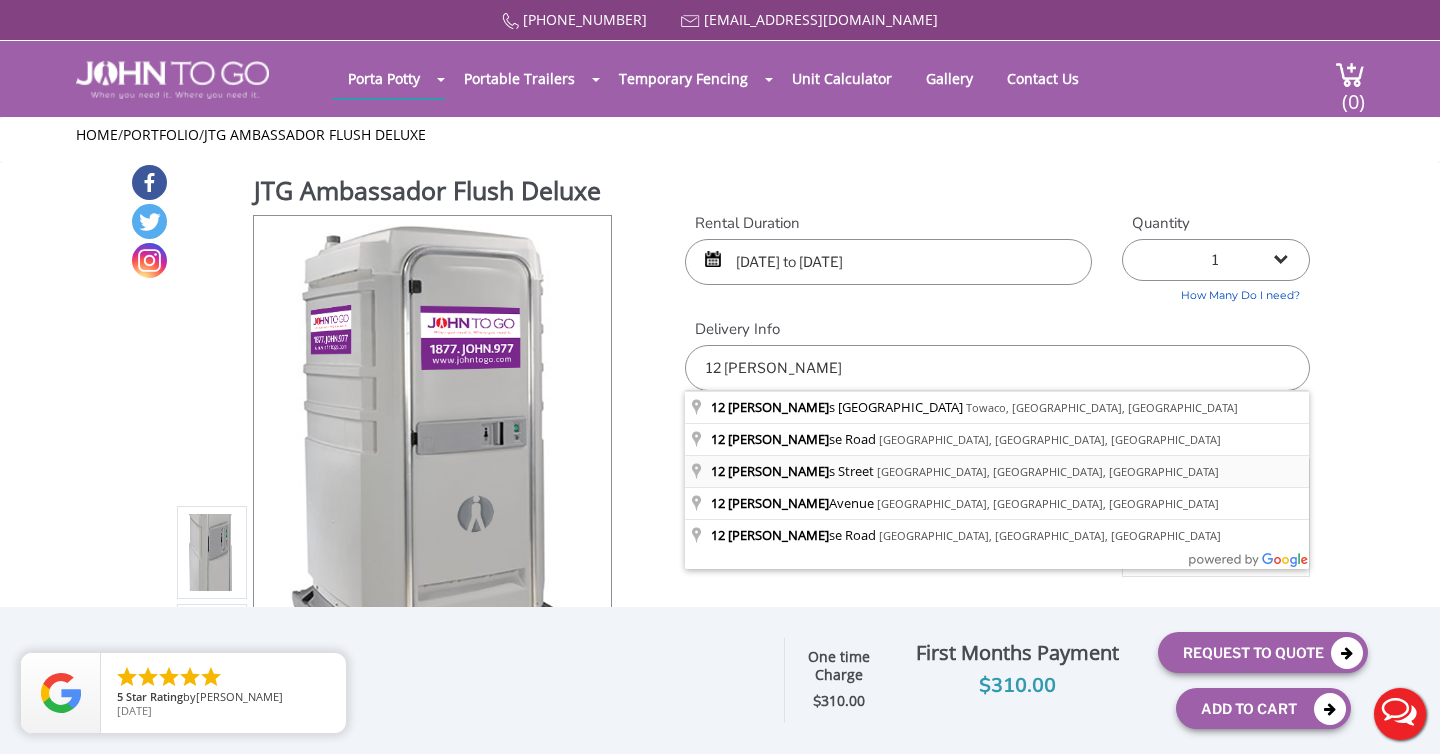 type on "12 Philips Street, Bloomfield, NJ, USA" 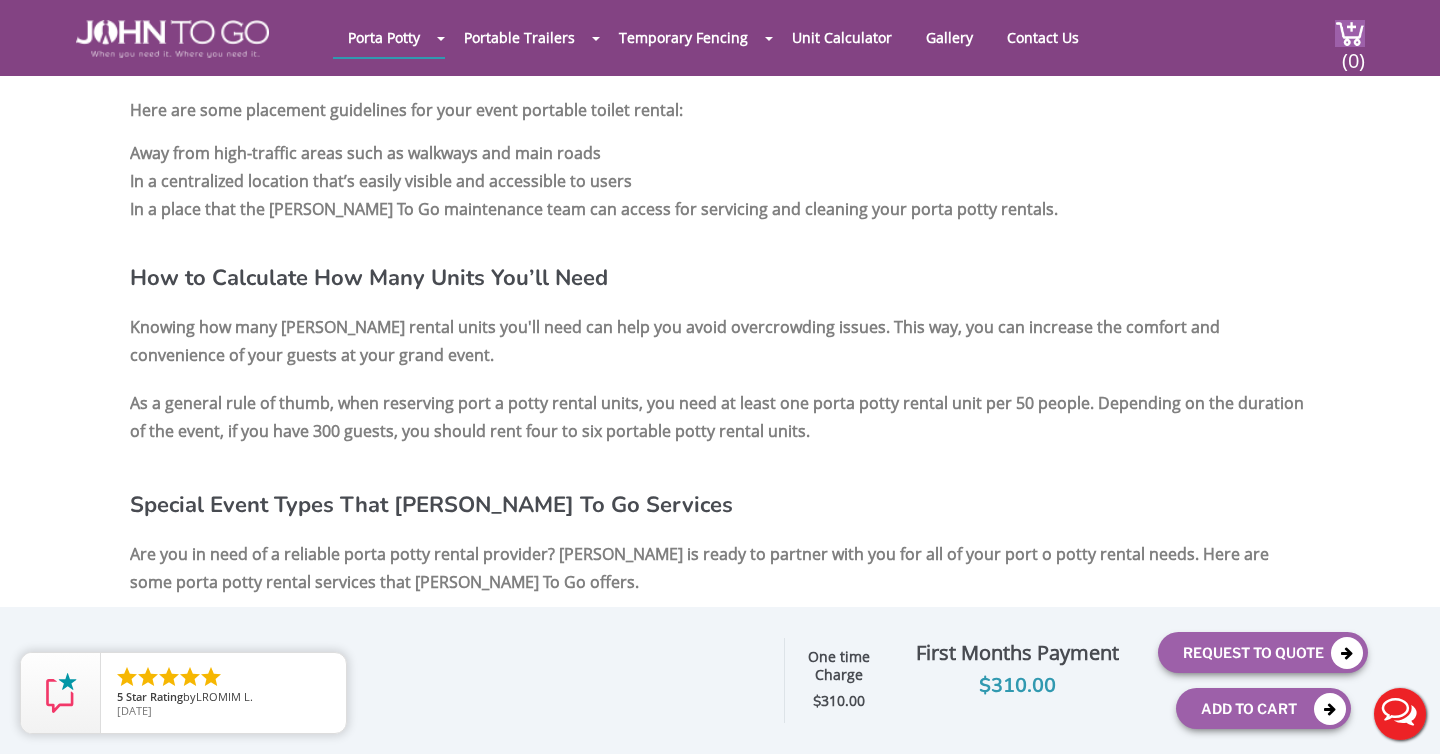scroll, scrollTop: 2798, scrollLeft: 0, axis: vertical 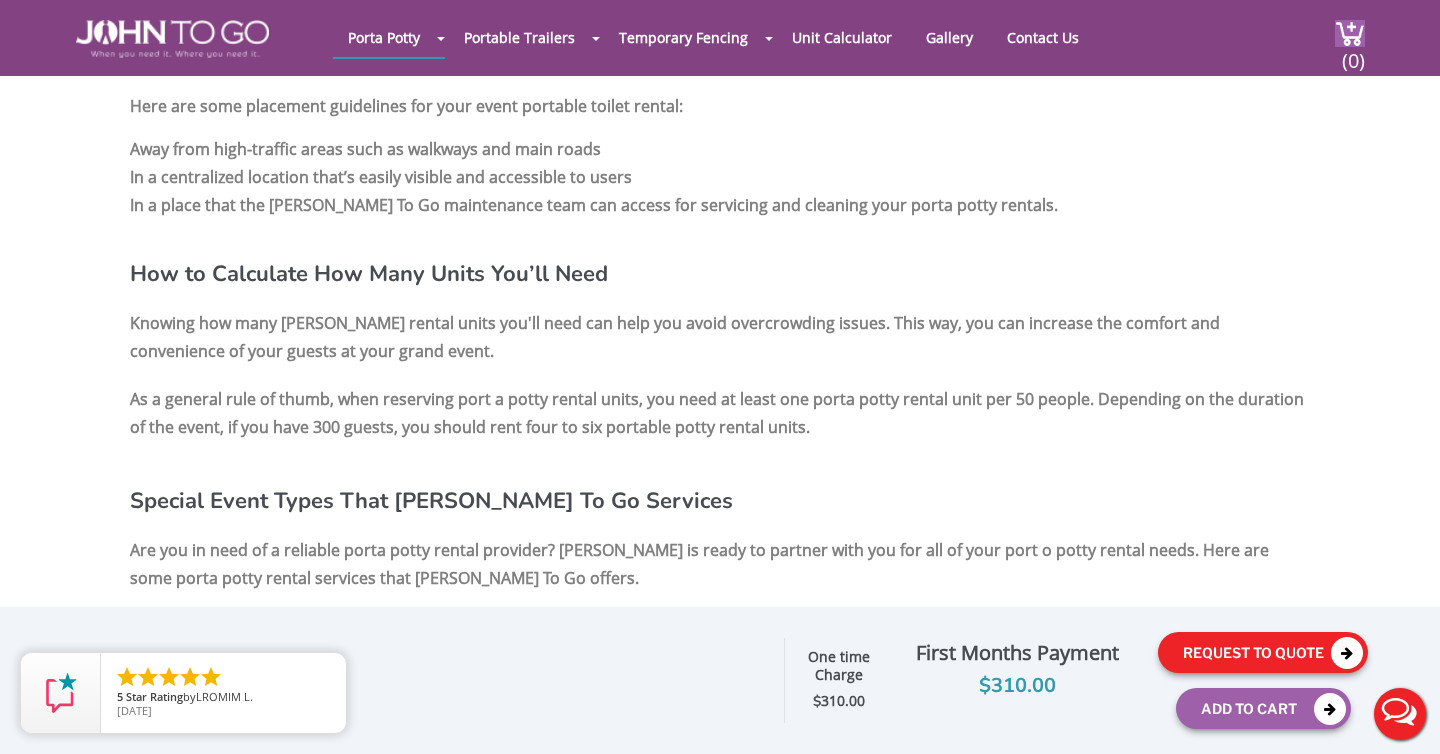 click on "Request To Quote" at bounding box center (1263, 652) 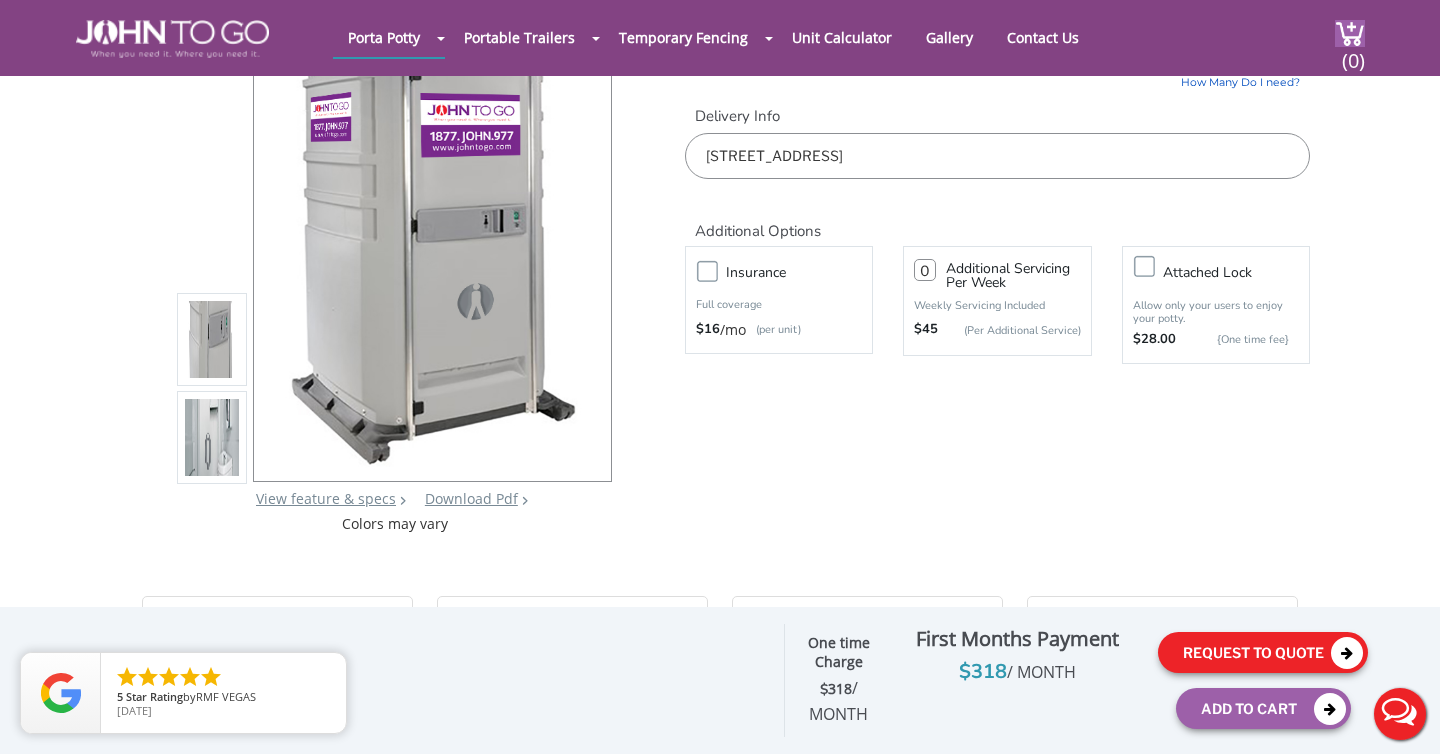 scroll, scrollTop: 157, scrollLeft: 0, axis: vertical 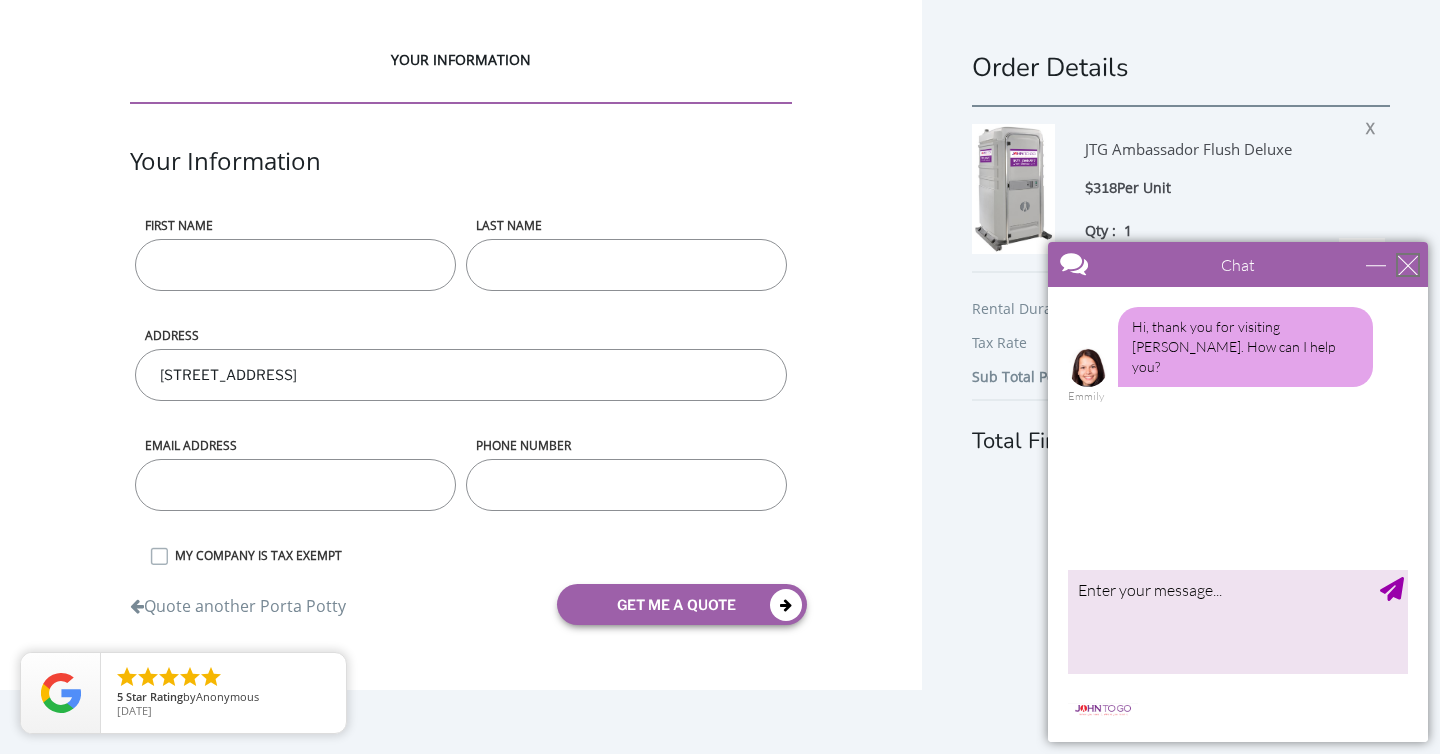 click at bounding box center (1408, 265) 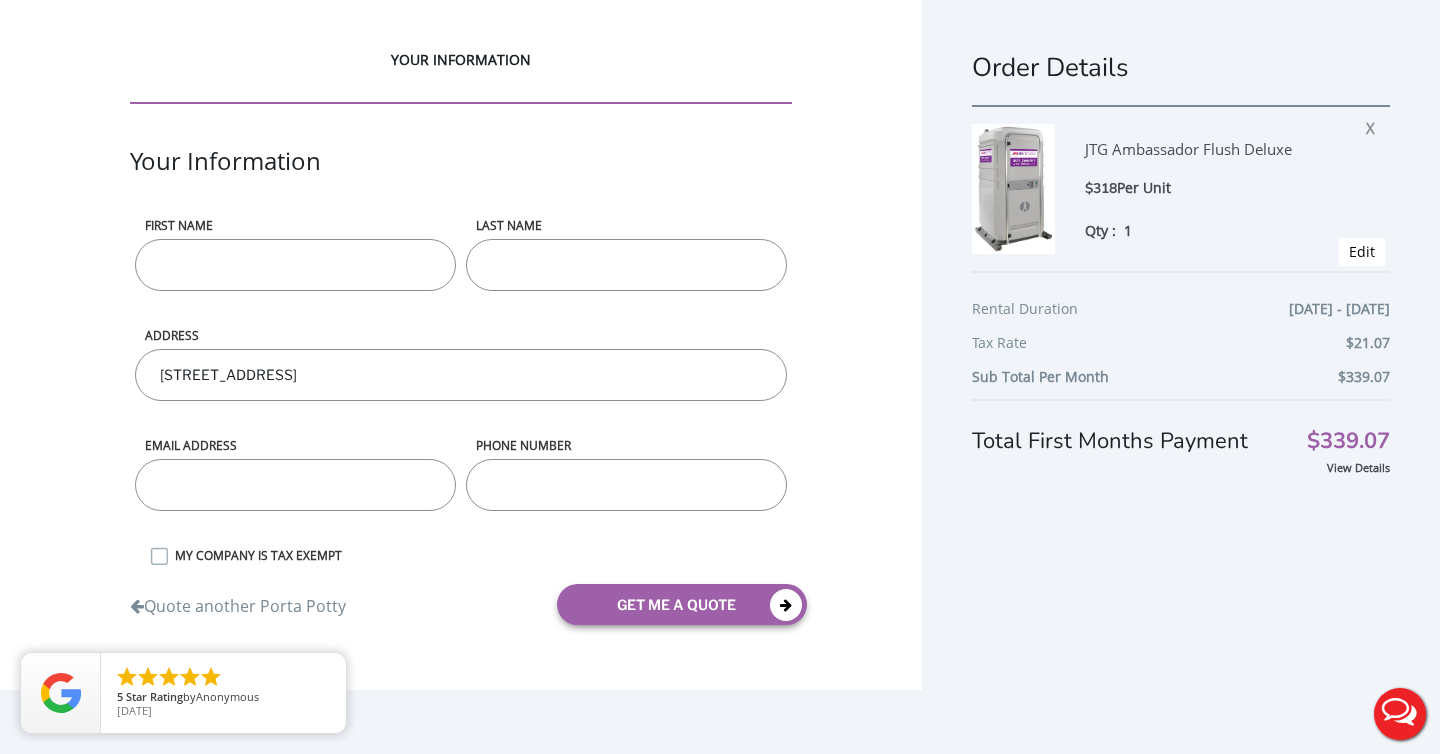scroll, scrollTop: 0, scrollLeft: 0, axis: both 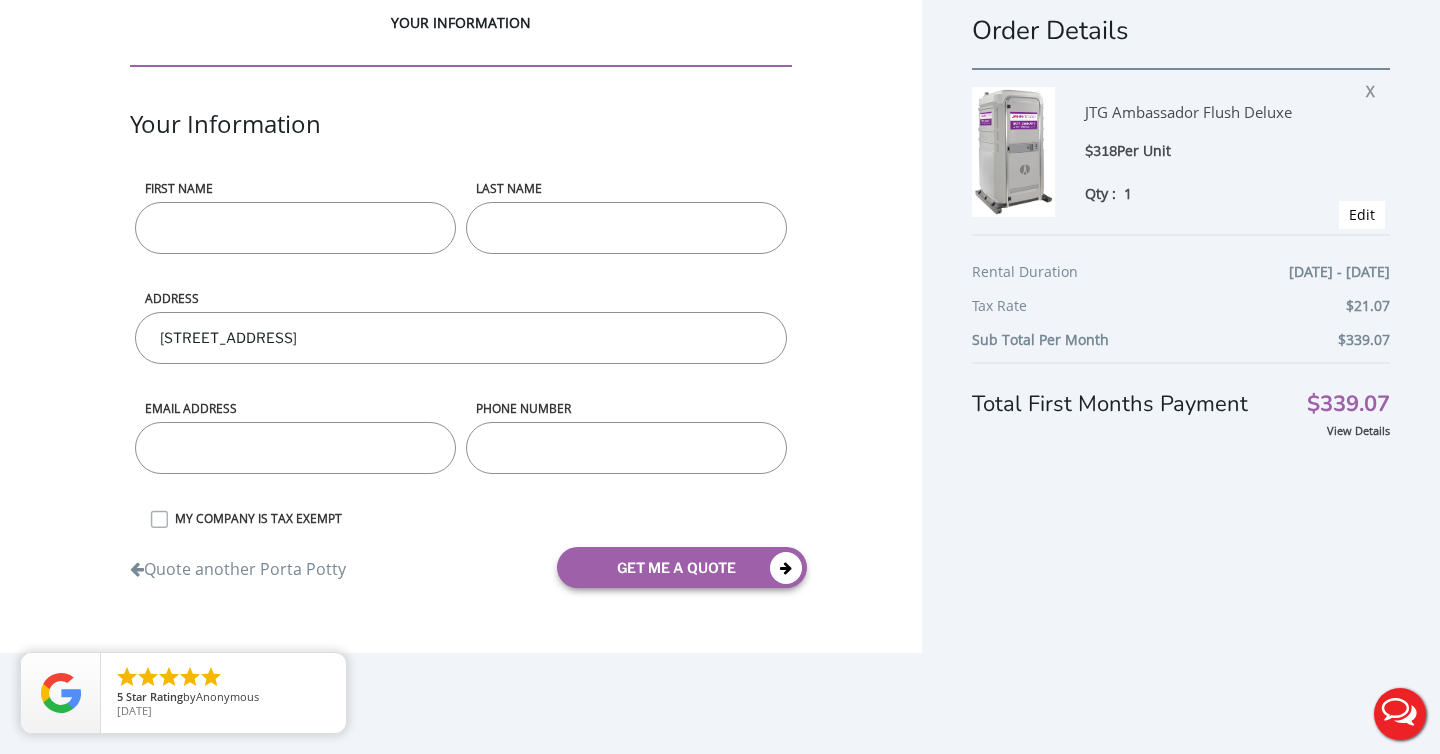 click on "First name" at bounding box center (295, 228) 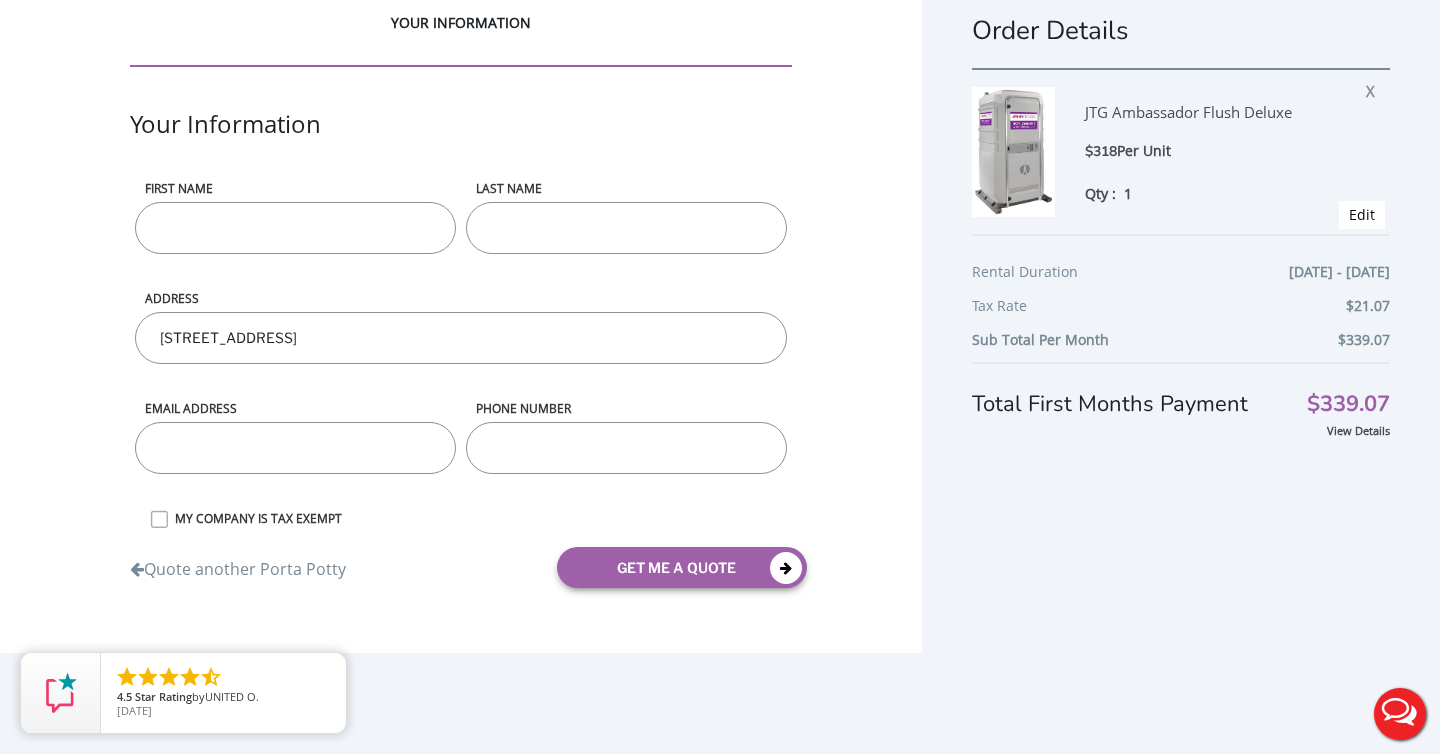 type on "[PERSON_NAME]" 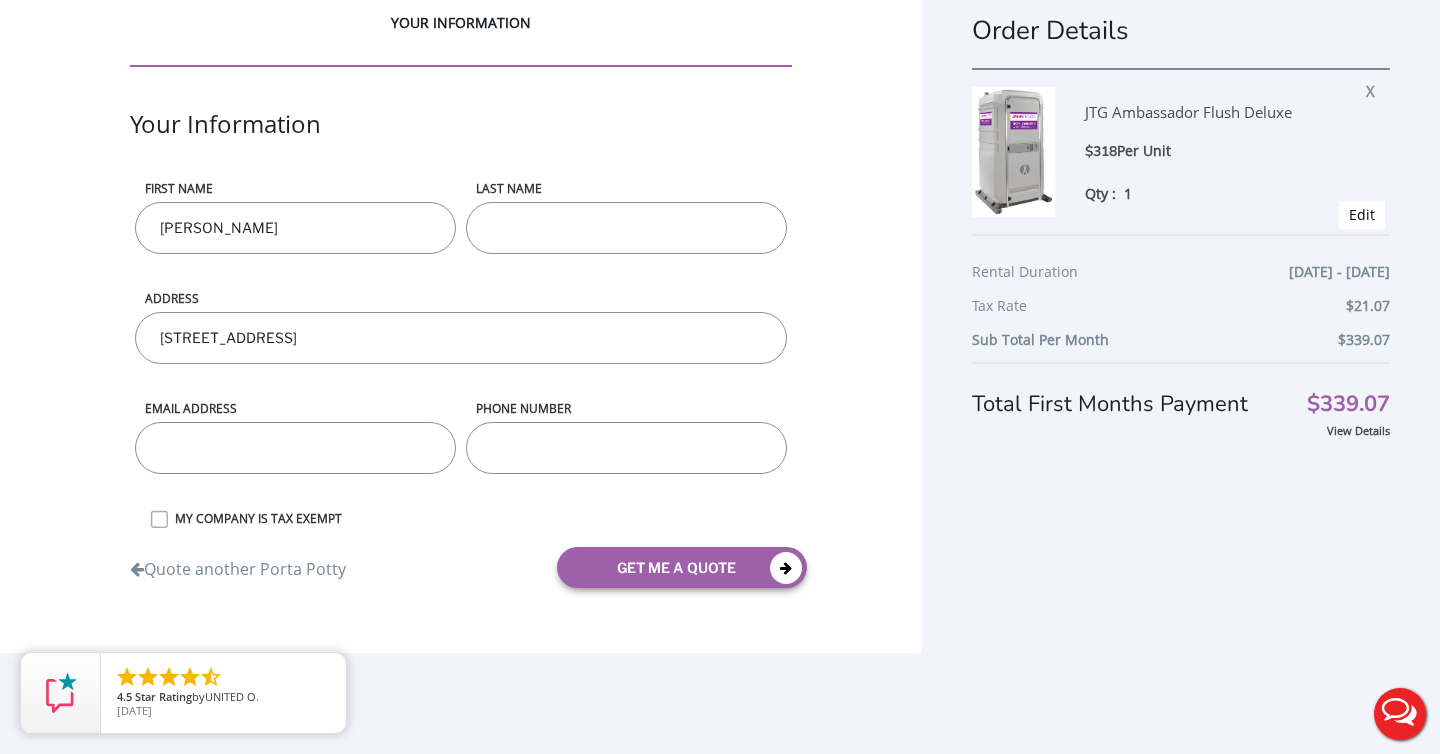 type on "Assaad" 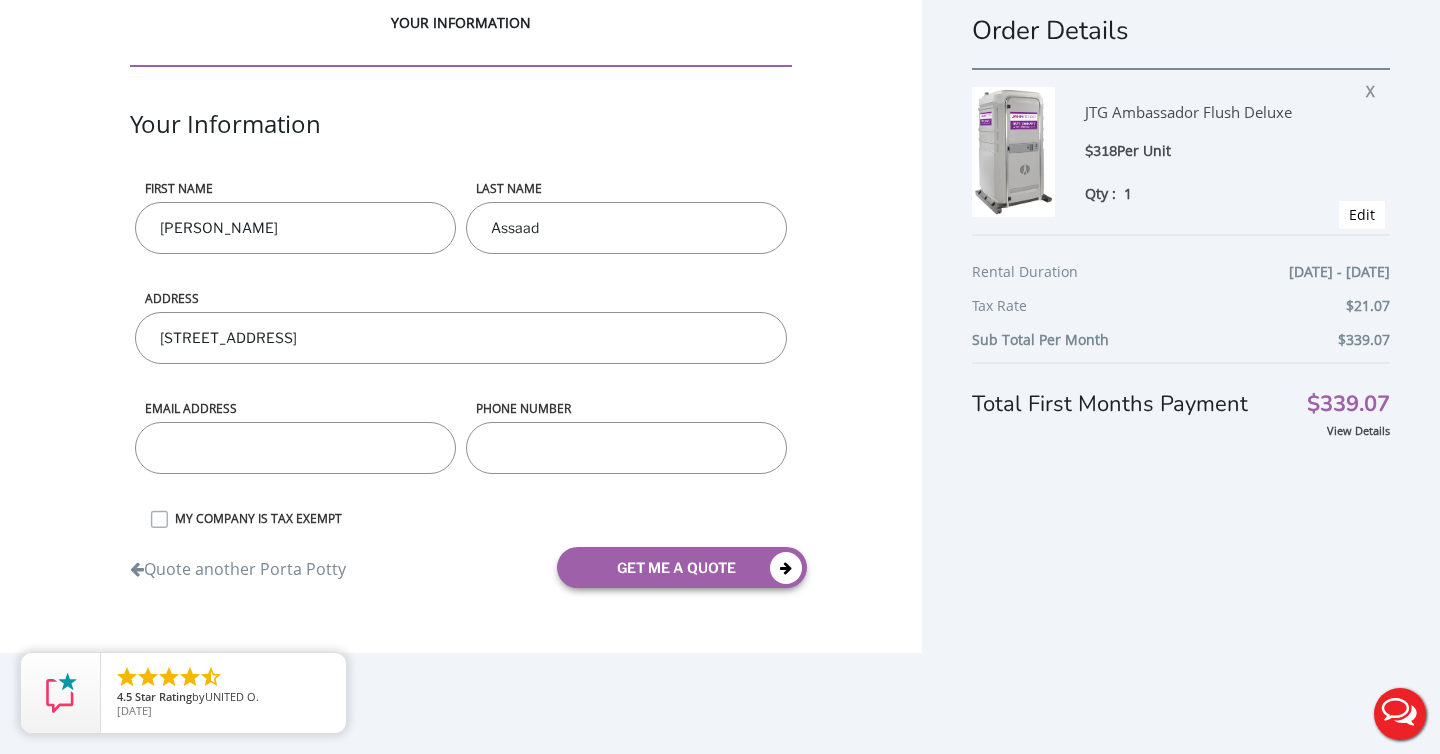 type on "[PERSON_NAME][EMAIL_ADDRESS][PERSON_NAME][DOMAIN_NAME]" 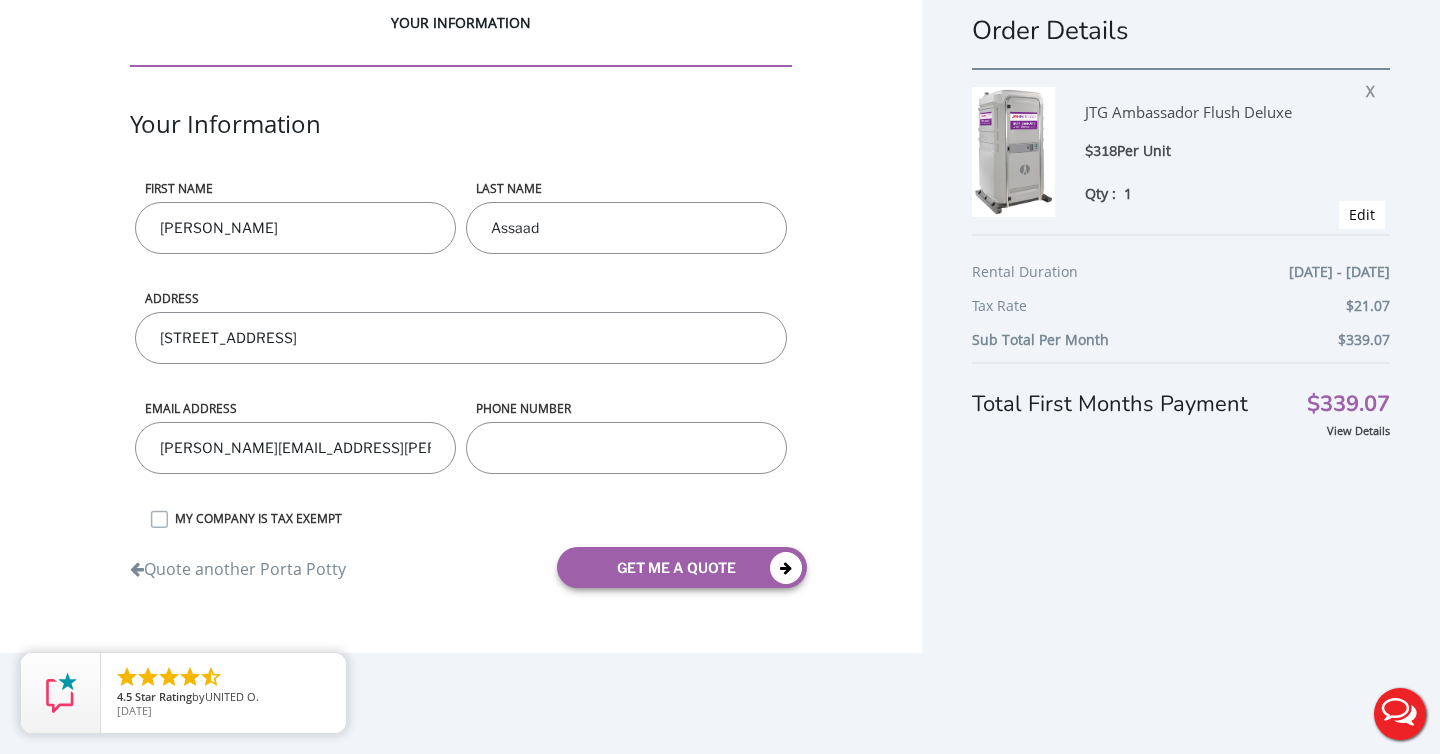 type on "9734496344" 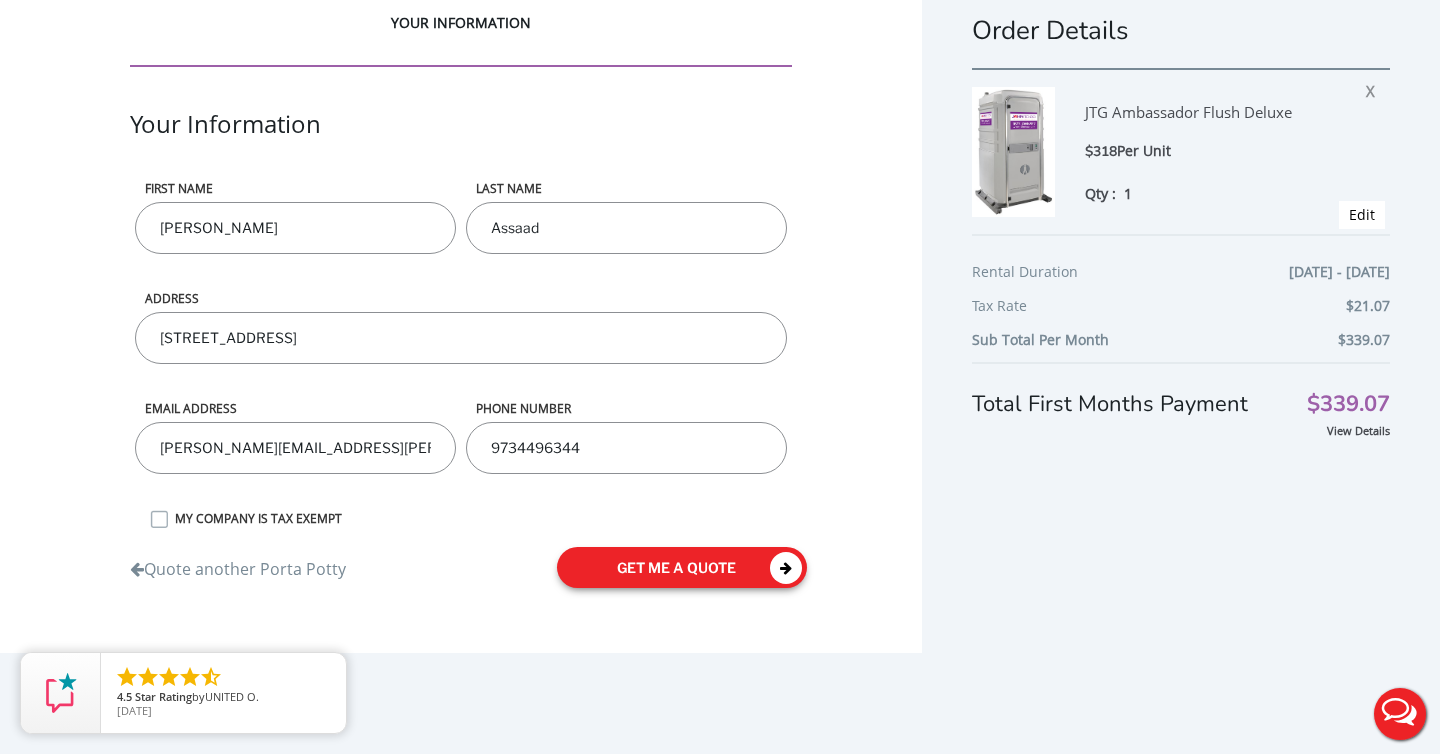 click on "get me a quote" at bounding box center (682, 567) 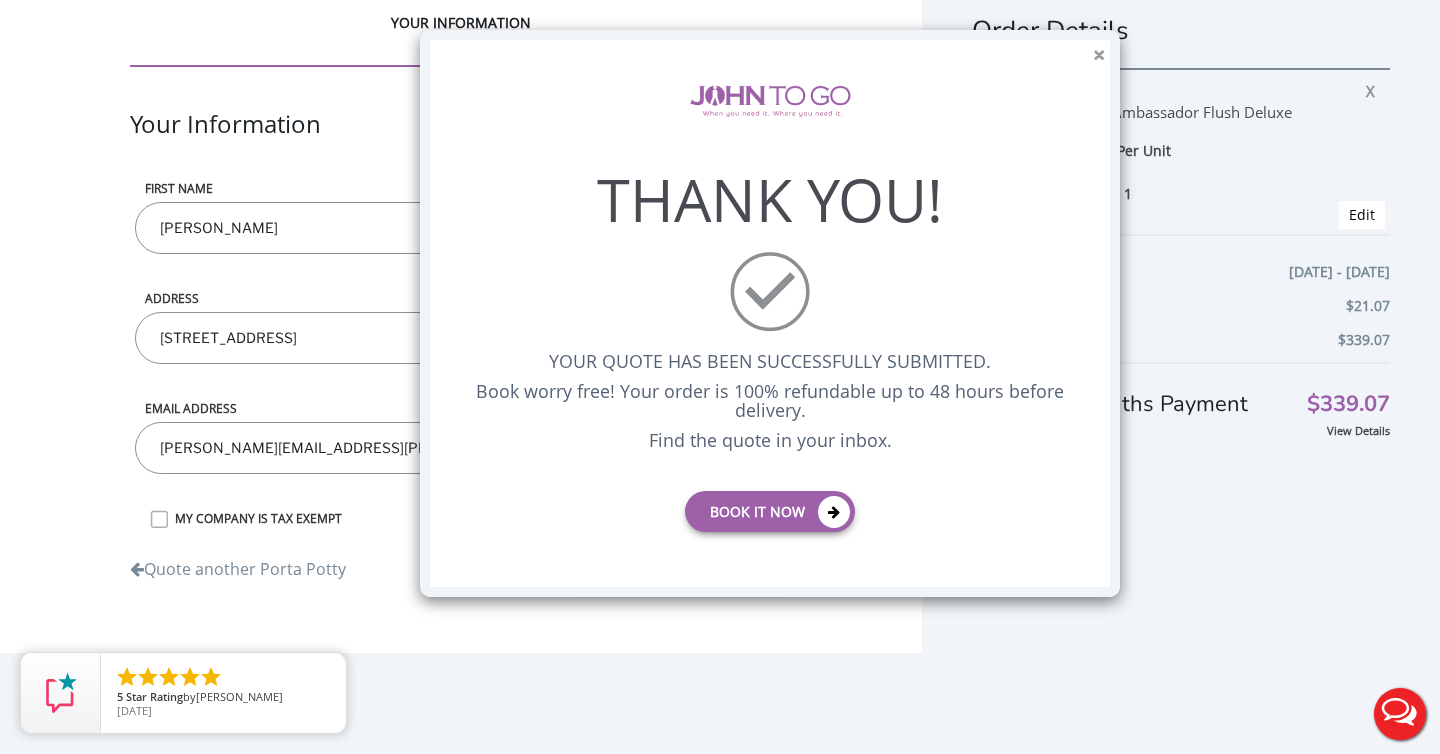 click on "×" at bounding box center [1099, 55] 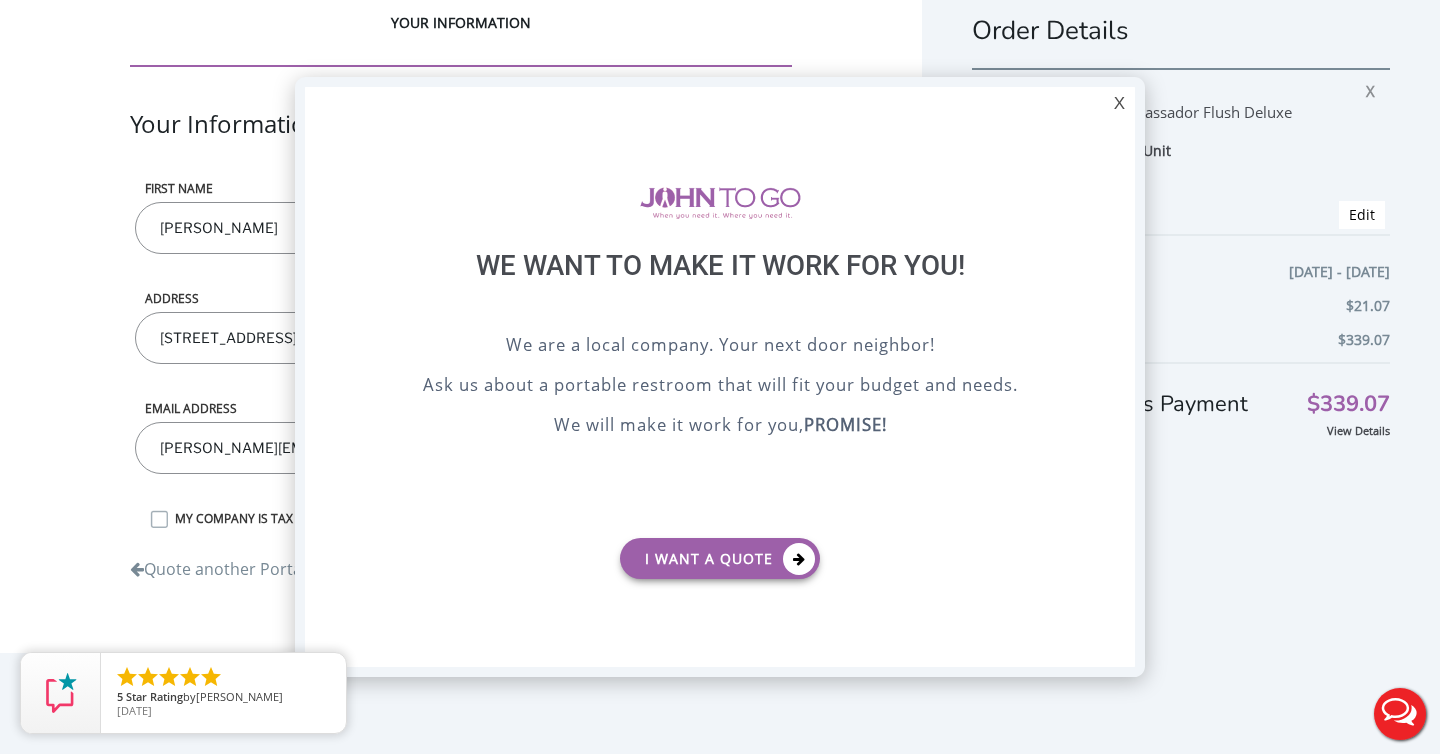 scroll, scrollTop: 0, scrollLeft: 0, axis: both 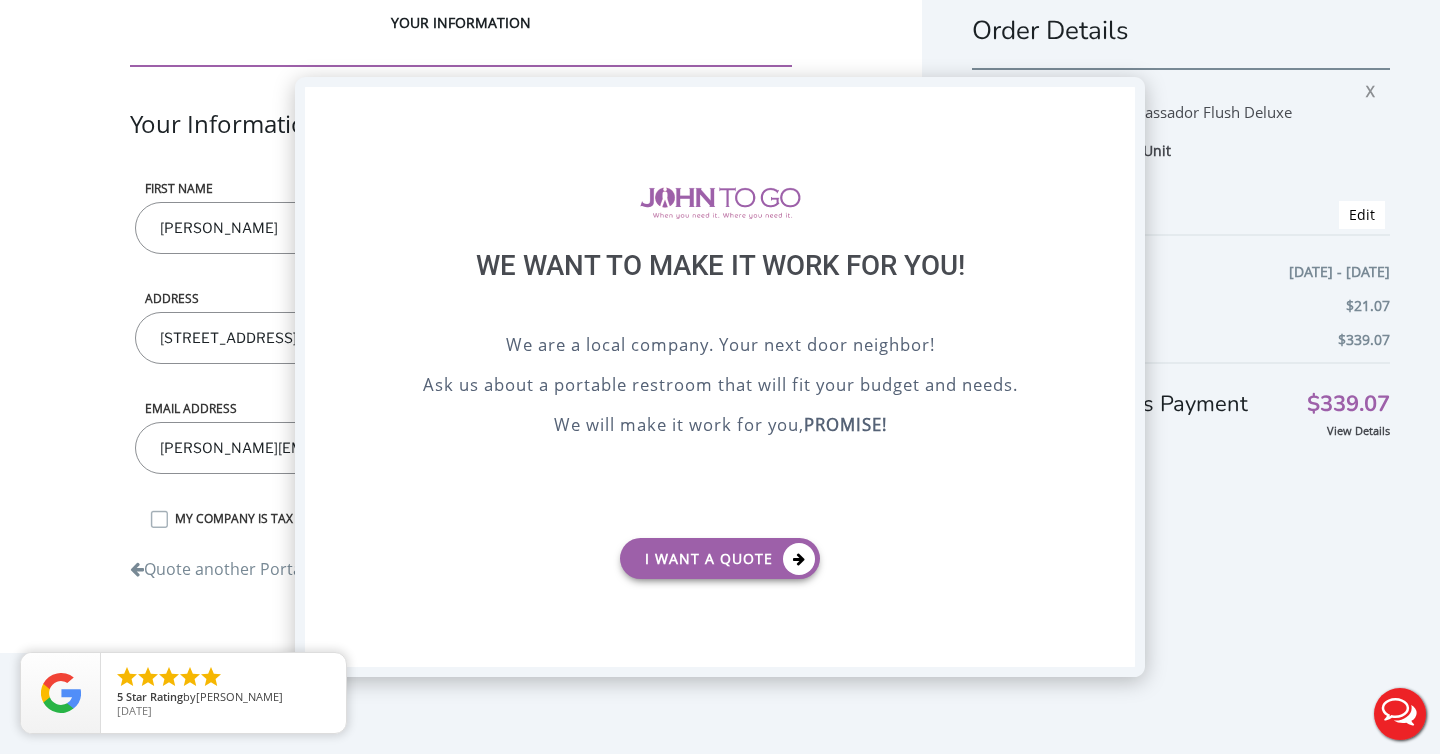 click on "X" at bounding box center [1119, 104] 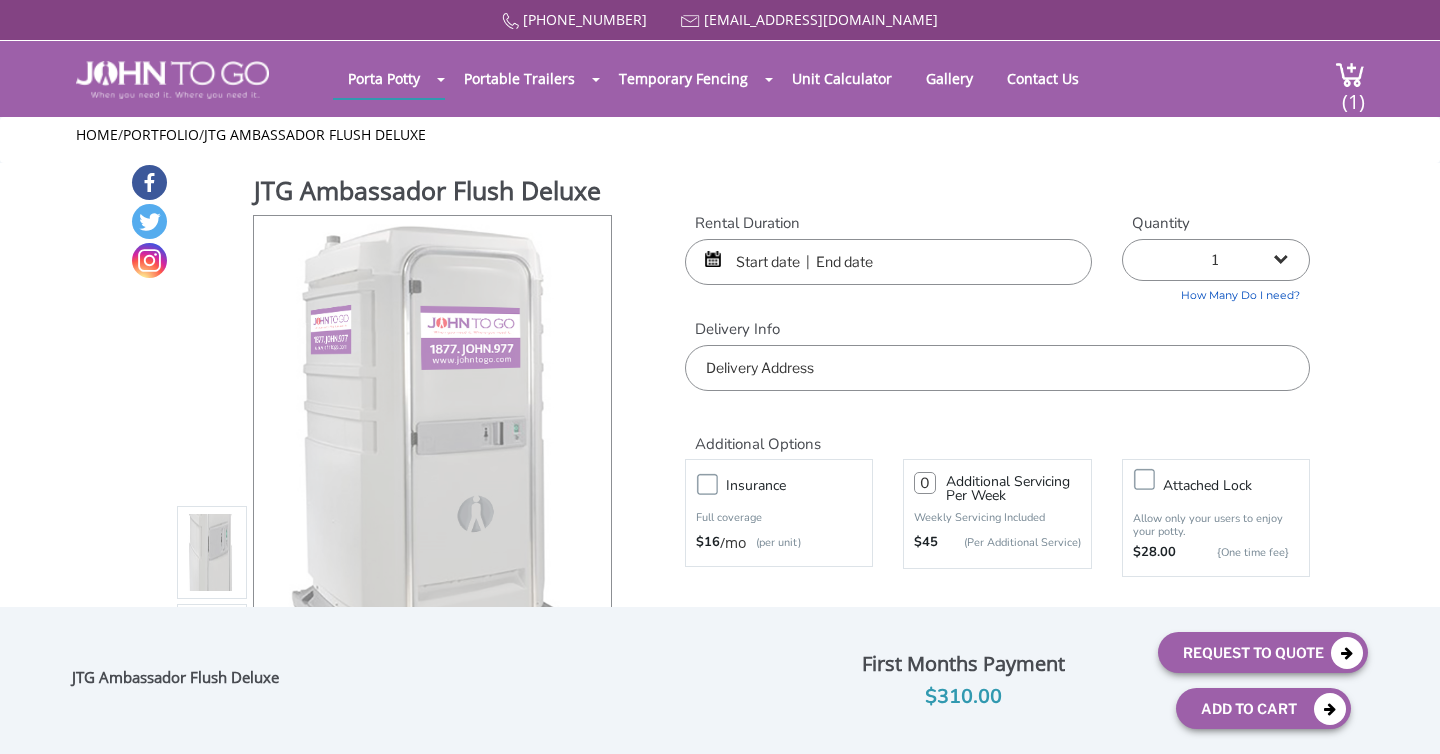scroll, scrollTop: 248, scrollLeft: 0, axis: vertical 